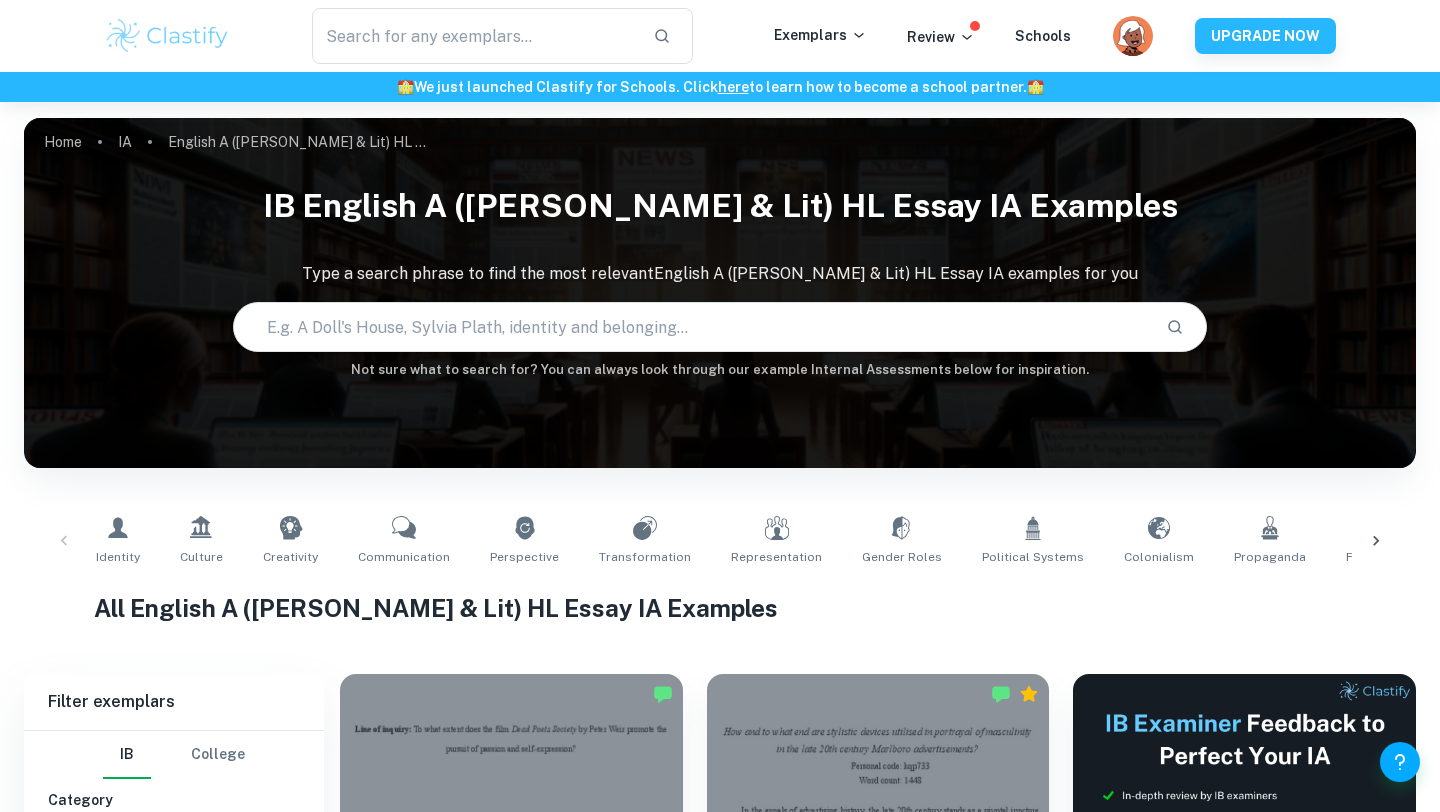 scroll, scrollTop: 475, scrollLeft: 0, axis: vertical 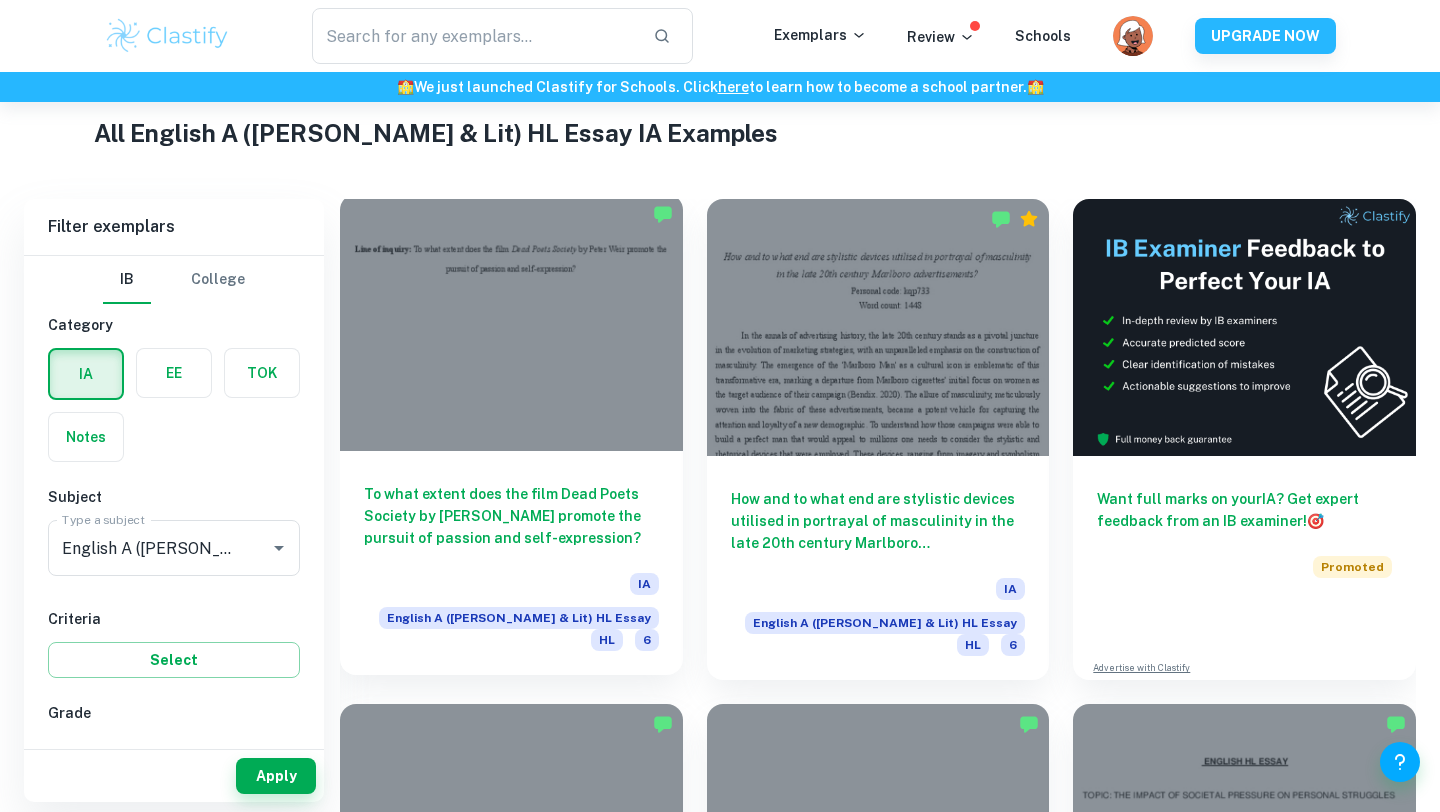 click on "To what extent does the film Dead Poets Society by [PERSON_NAME] promote the pursuit of passion and self-expression? IA English A ([PERSON_NAME] & Lit) HL Essay HL 6" at bounding box center [511, 563] 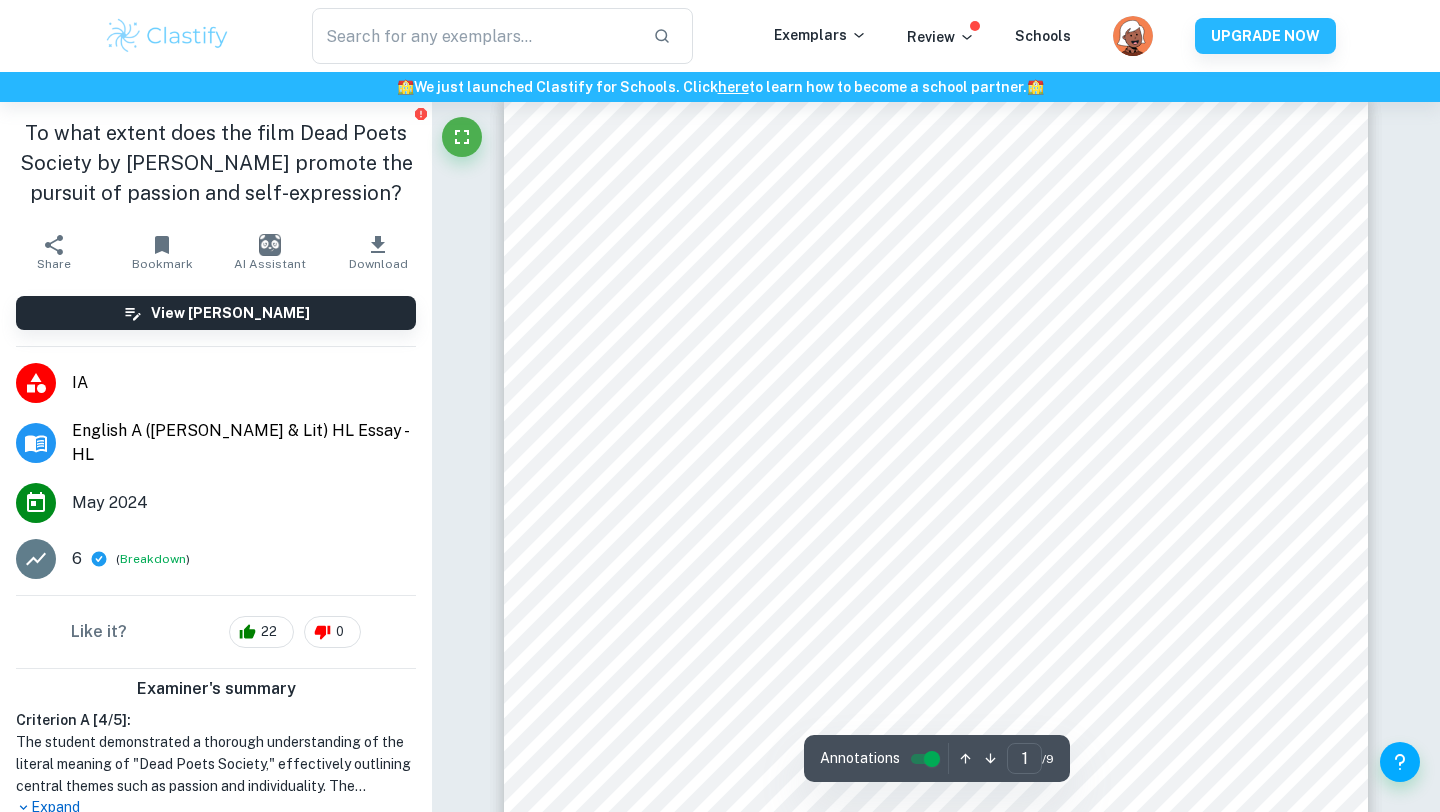 scroll, scrollTop: 0, scrollLeft: 0, axis: both 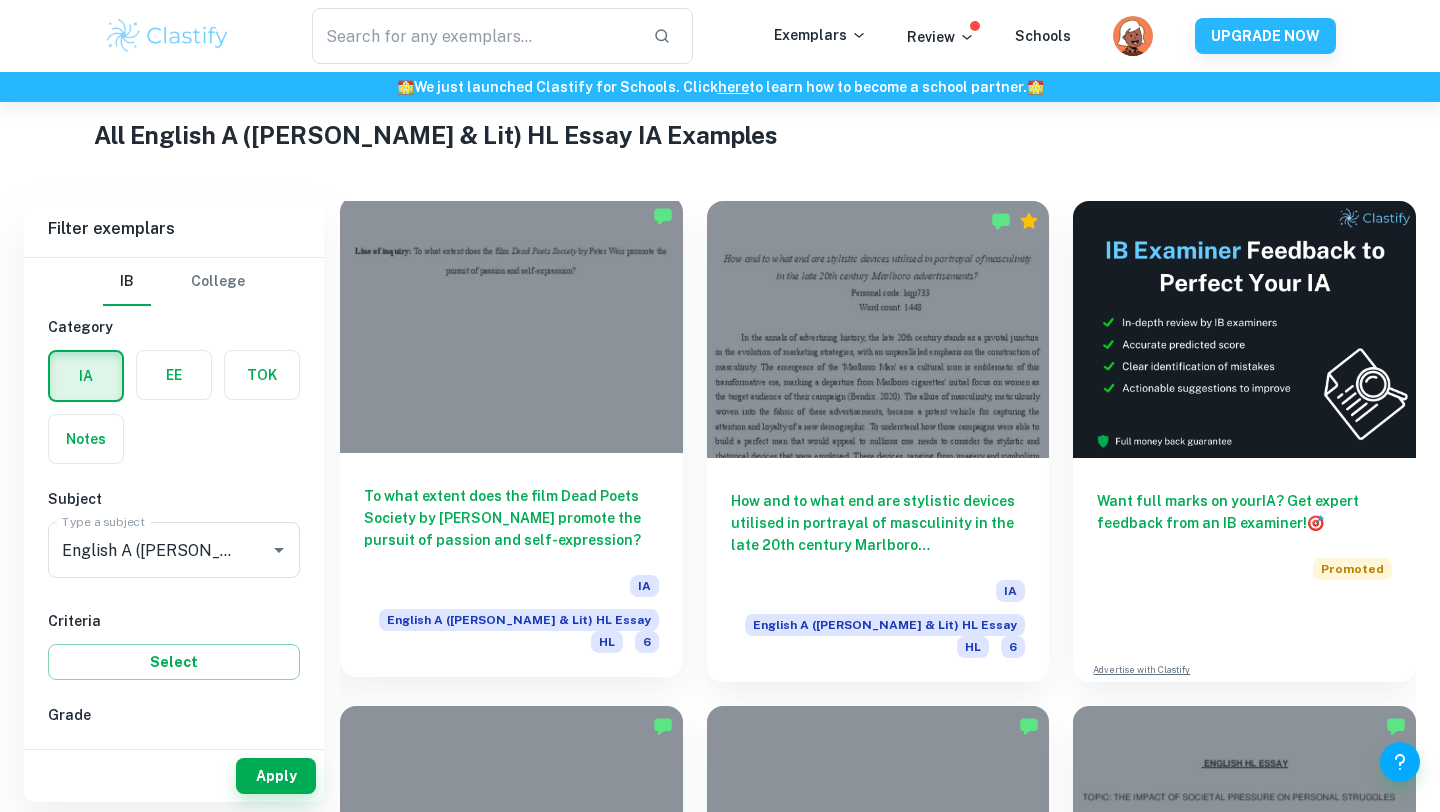 click at bounding box center (511, 324) 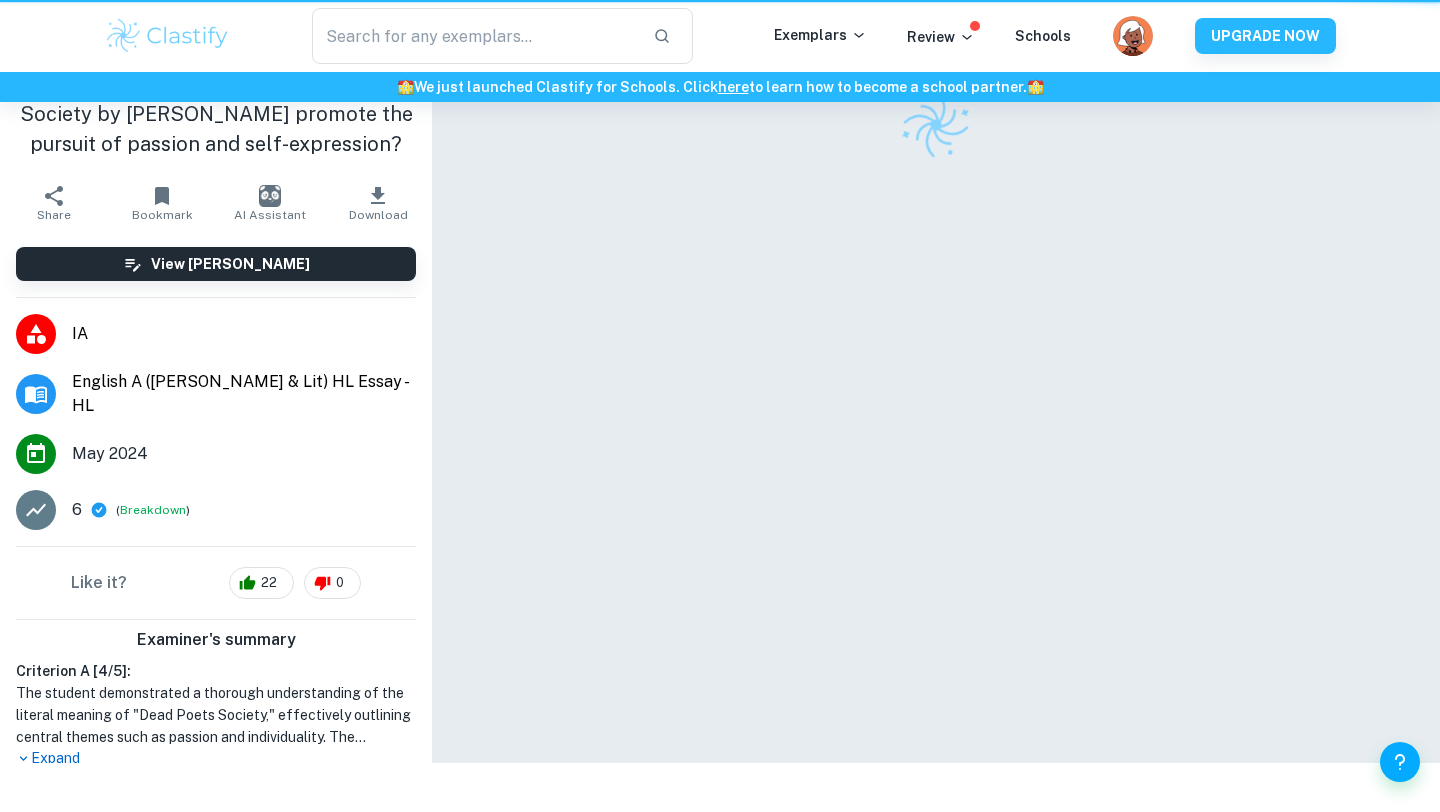 scroll, scrollTop: 0, scrollLeft: 0, axis: both 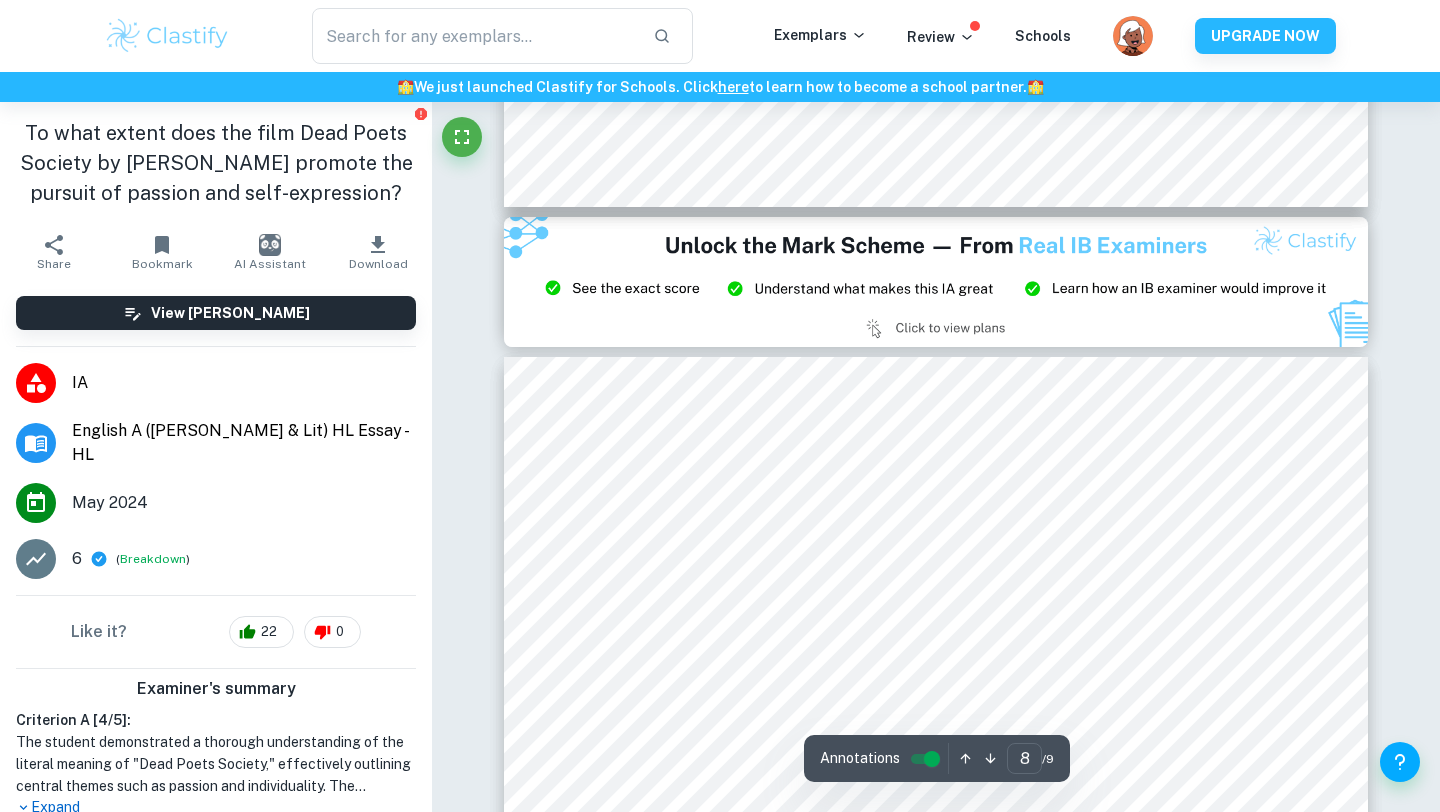 type on "9" 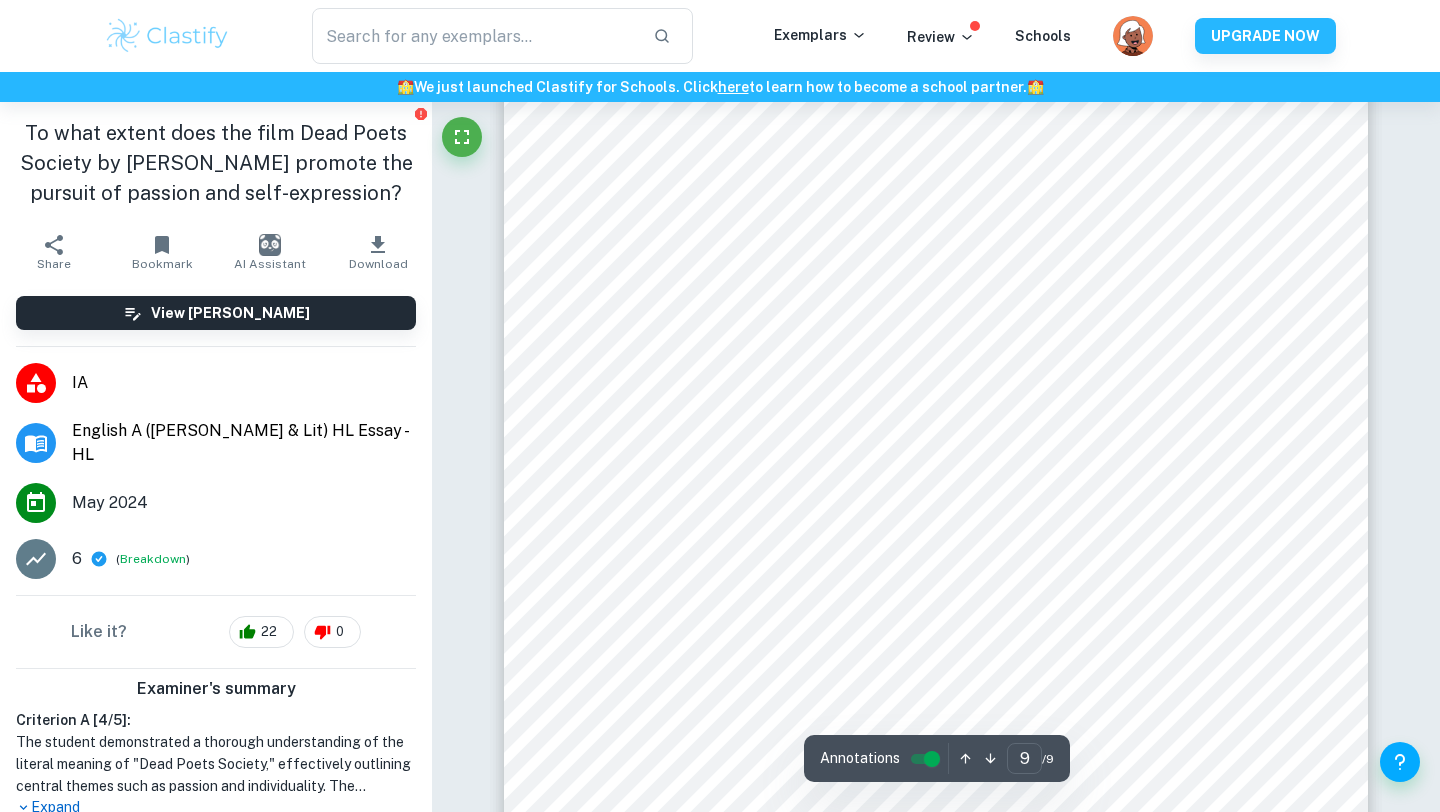 scroll, scrollTop: 9501, scrollLeft: 0, axis: vertical 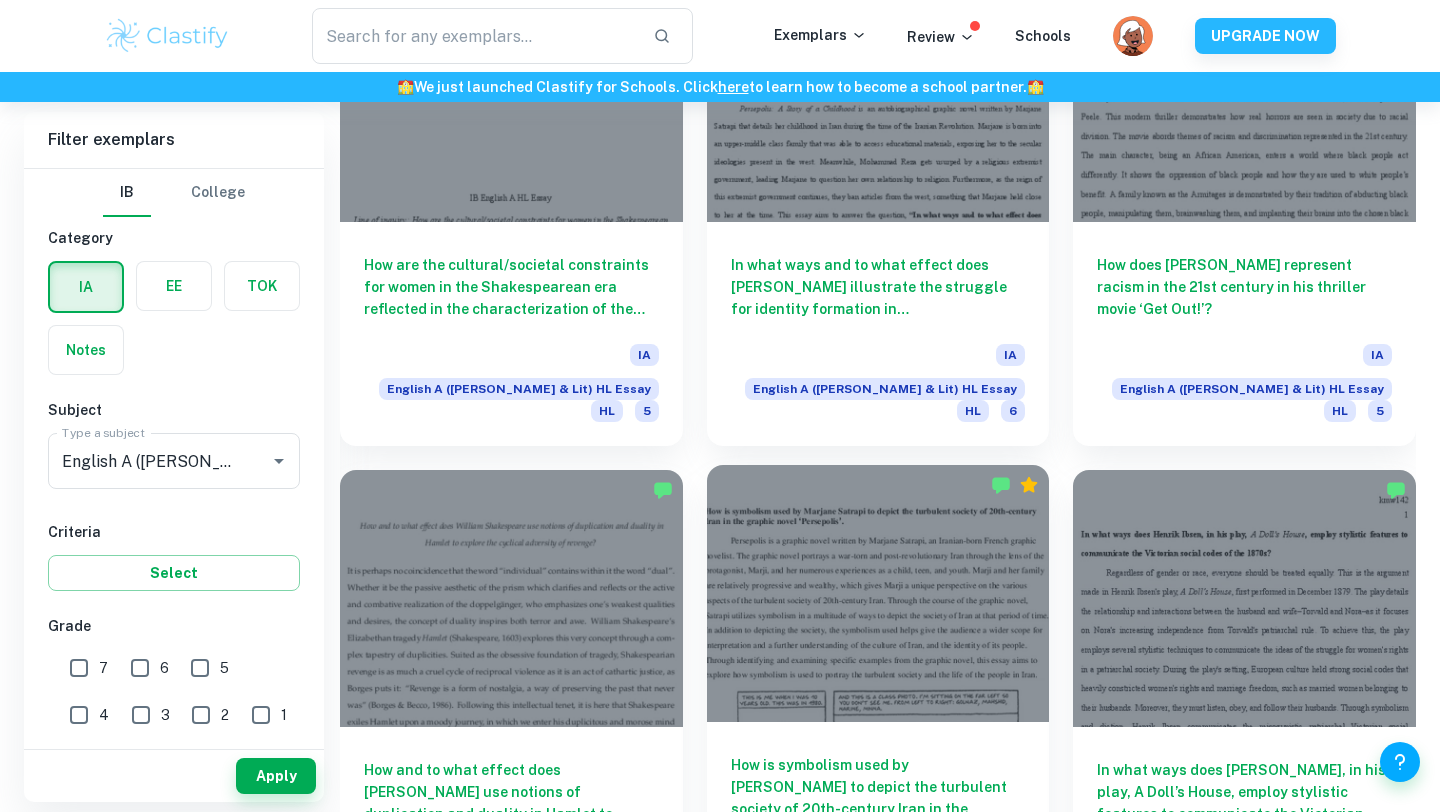 click at bounding box center [878, 593] 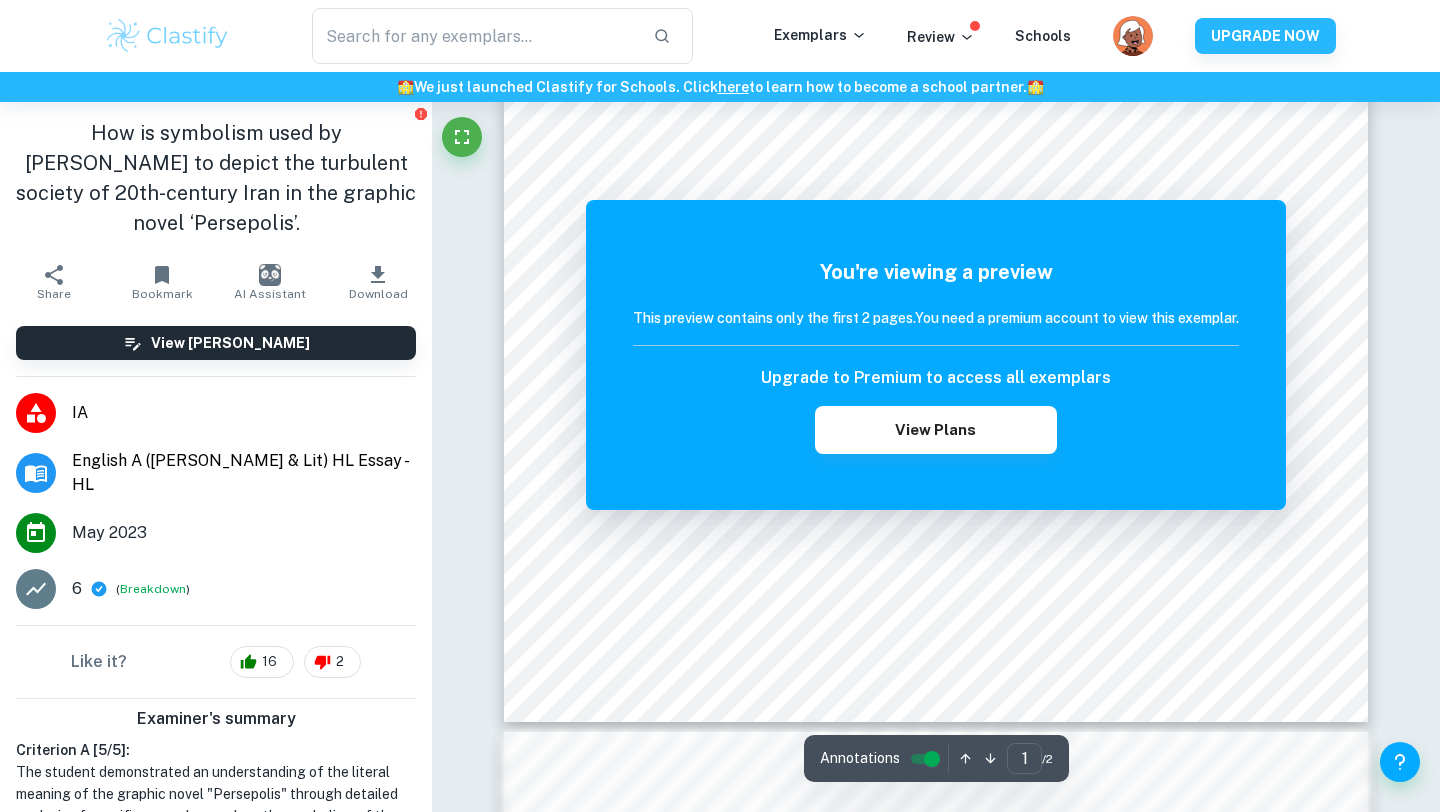 scroll, scrollTop: 697, scrollLeft: 0, axis: vertical 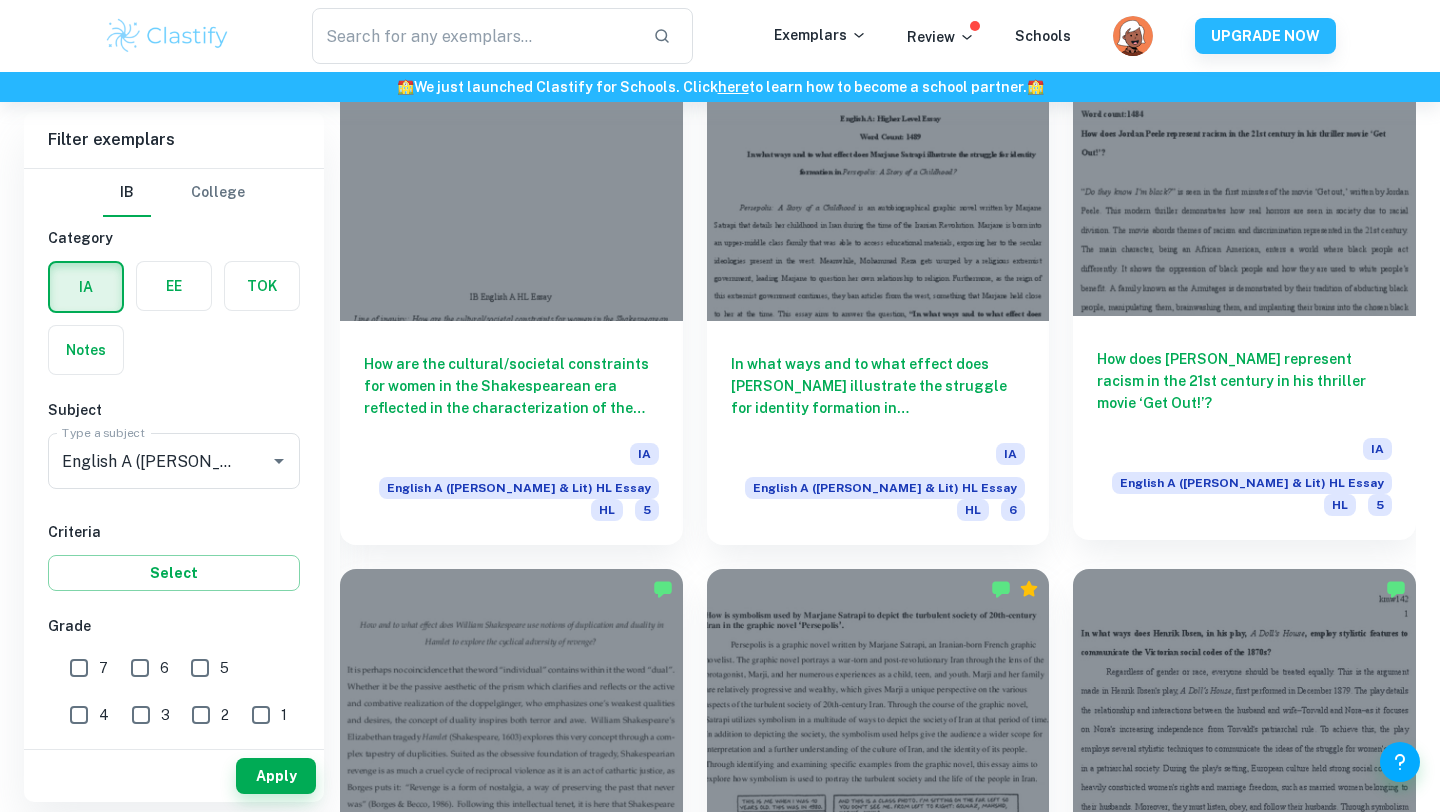 click at bounding box center [1244, 187] 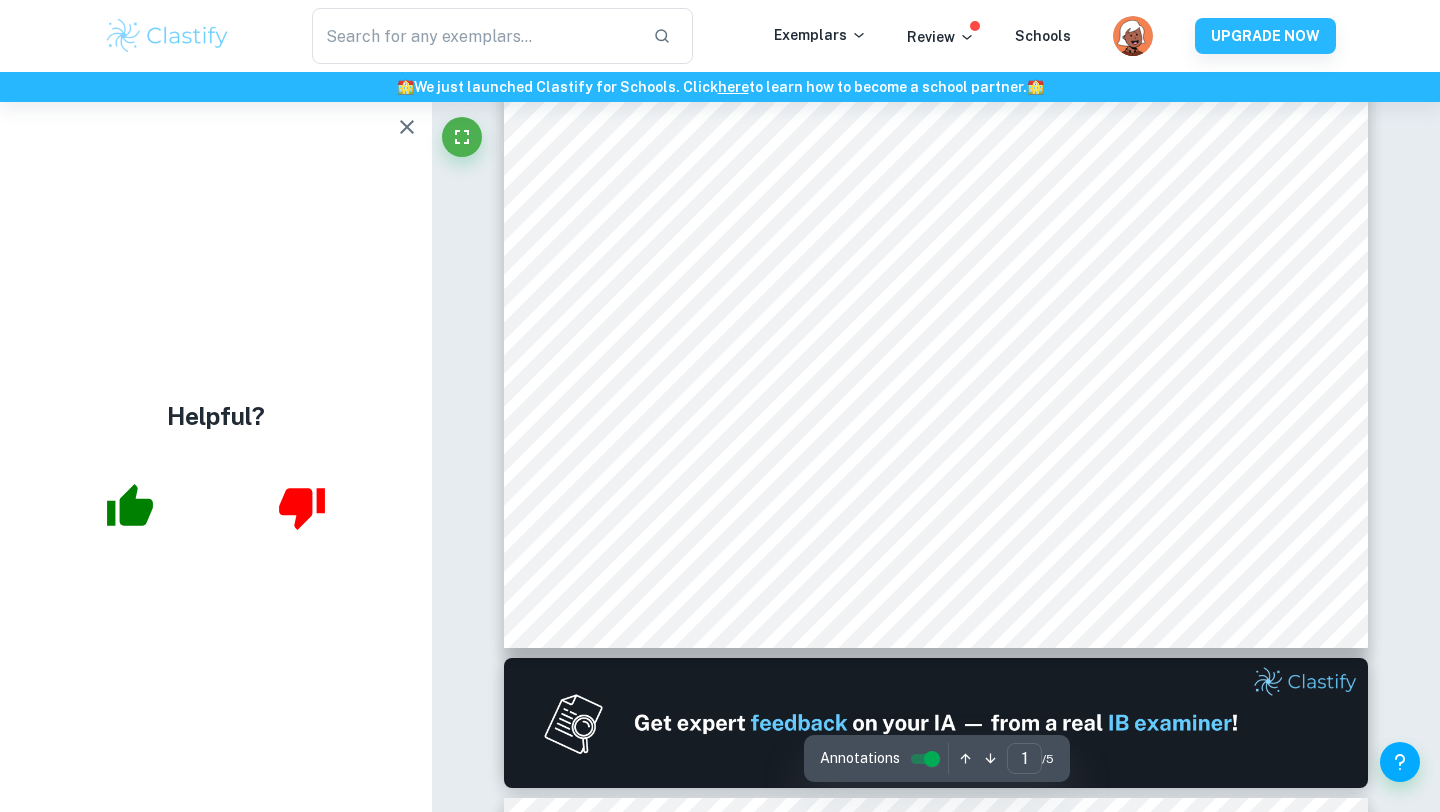 scroll, scrollTop: 607, scrollLeft: 0, axis: vertical 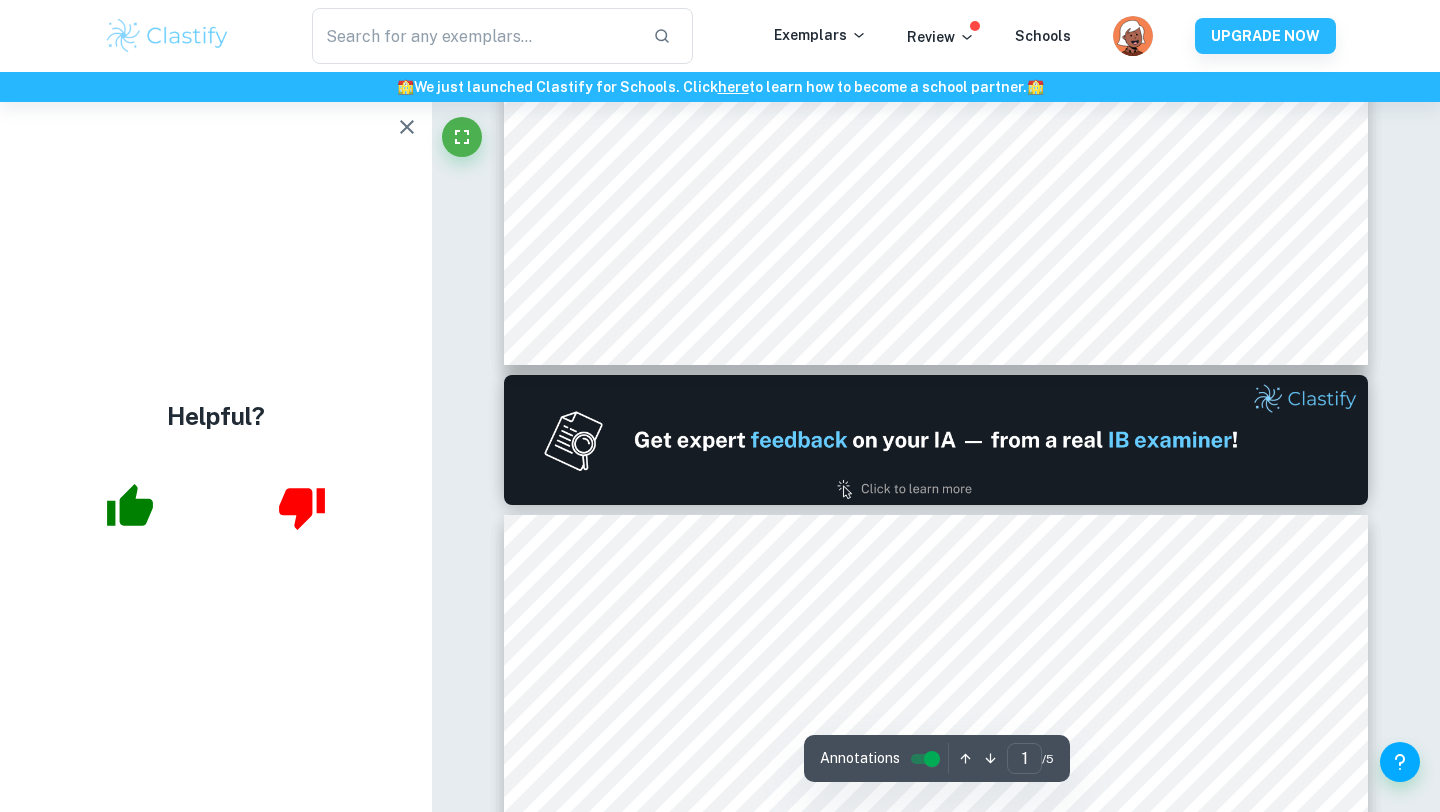 type on "2" 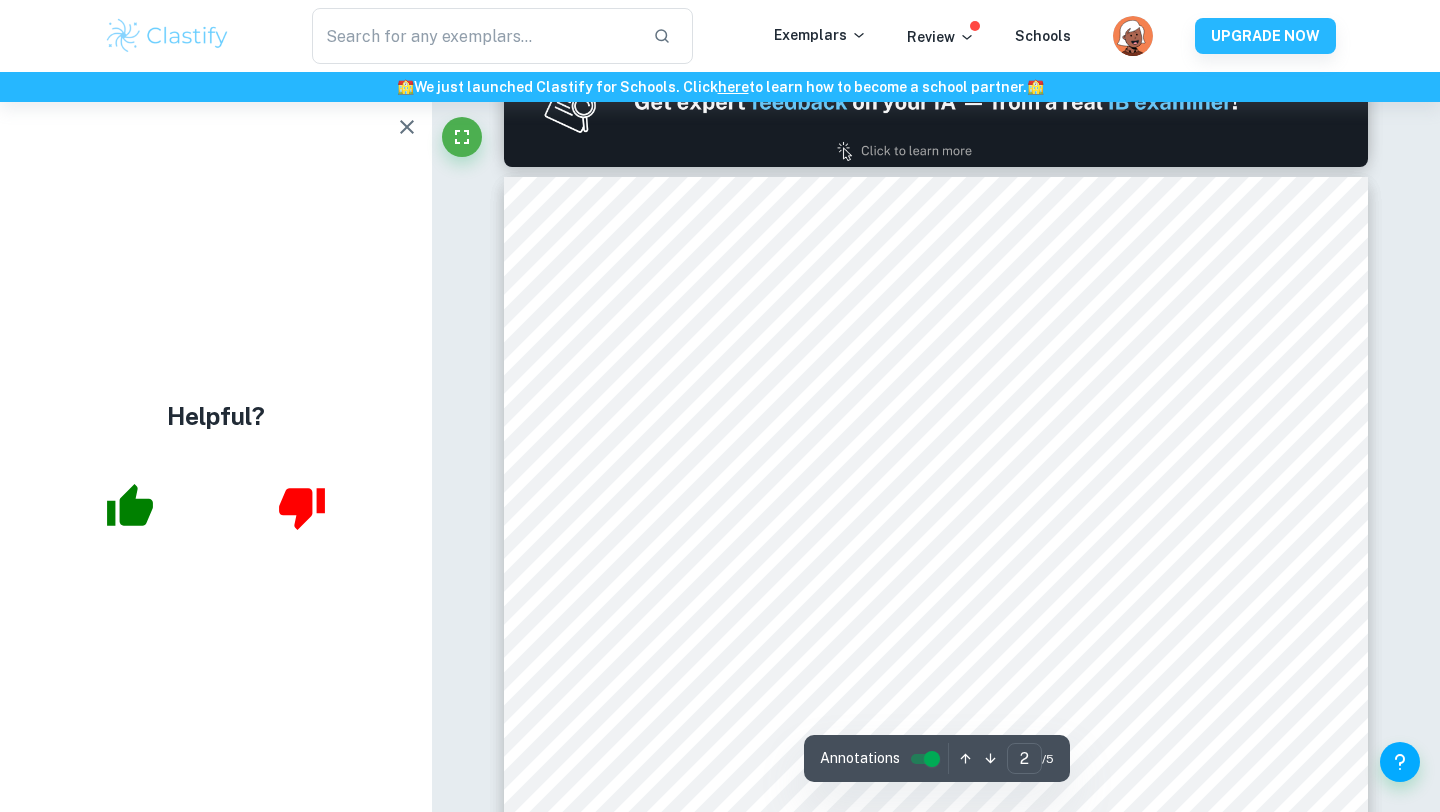 scroll, scrollTop: 1230, scrollLeft: 0, axis: vertical 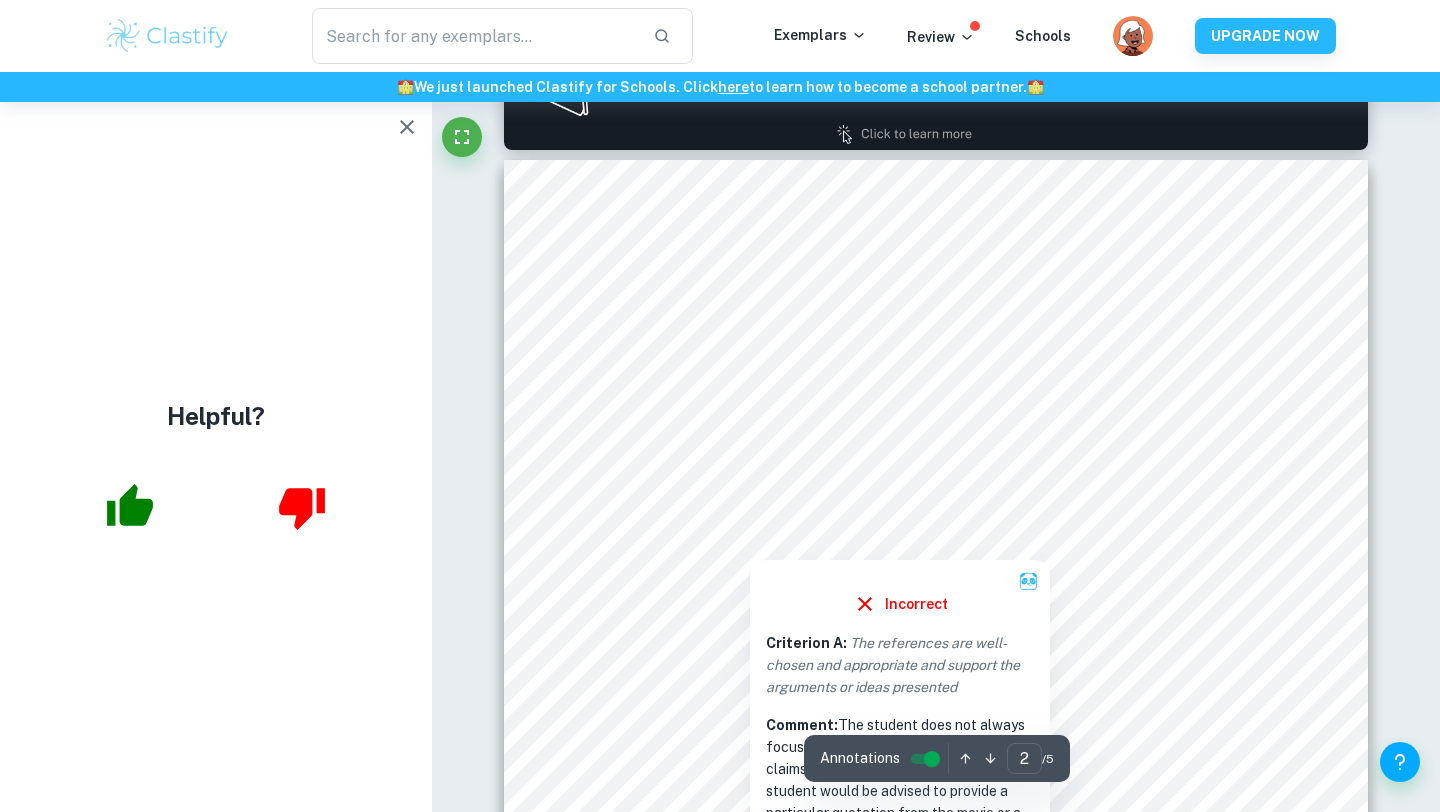 click at bounding box center [935, 505] 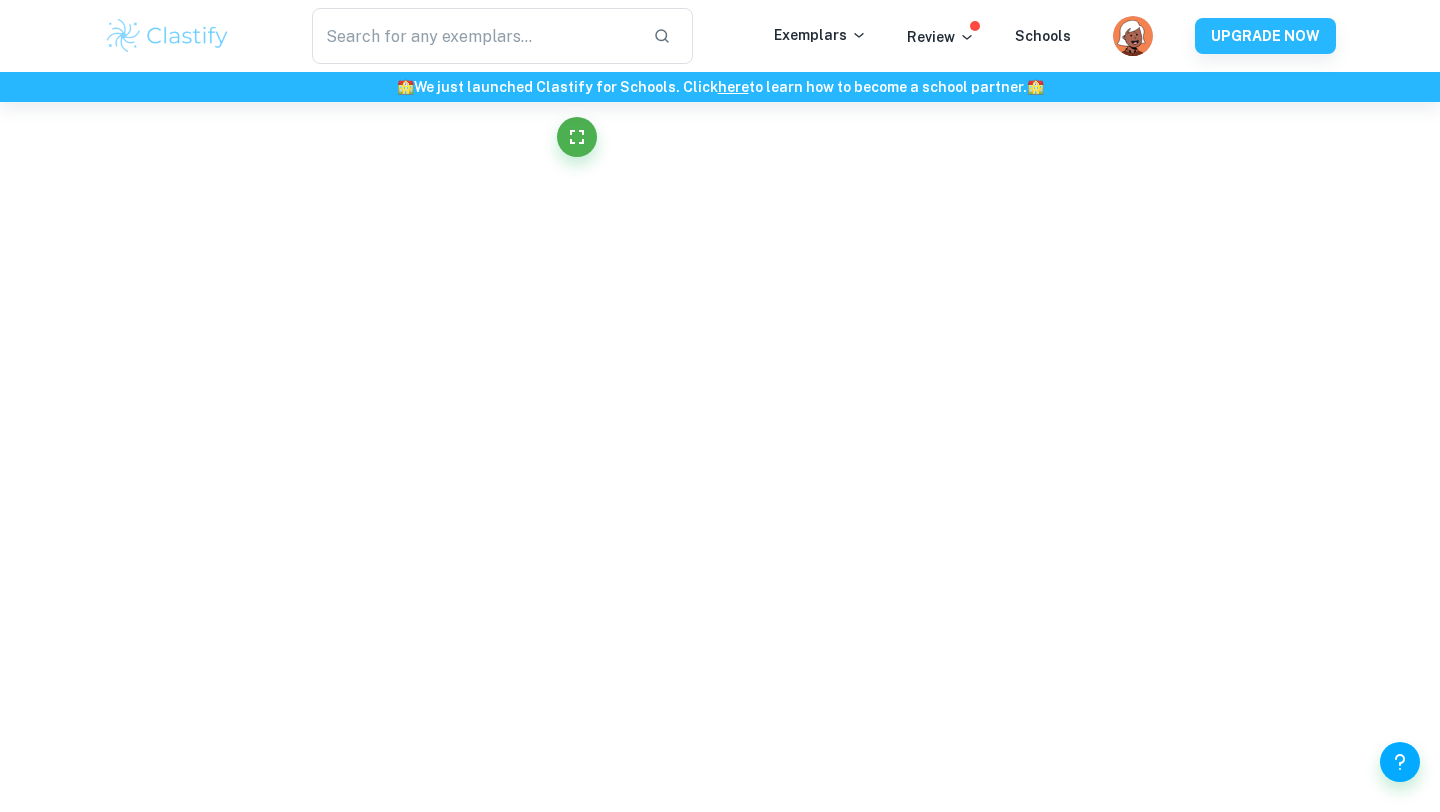 scroll, scrollTop: 1442, scrollLeft: 0, axis: vertical 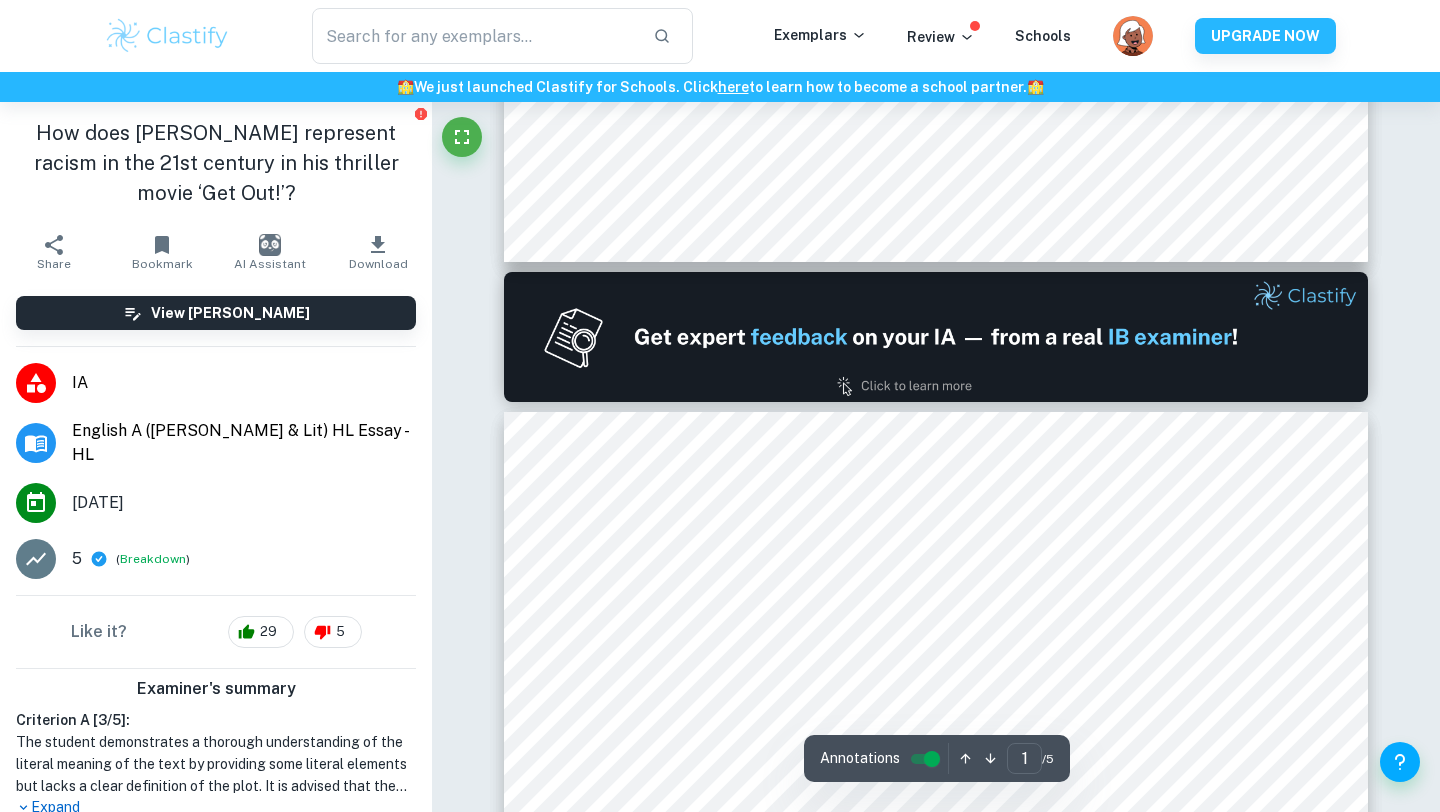 type on "2" 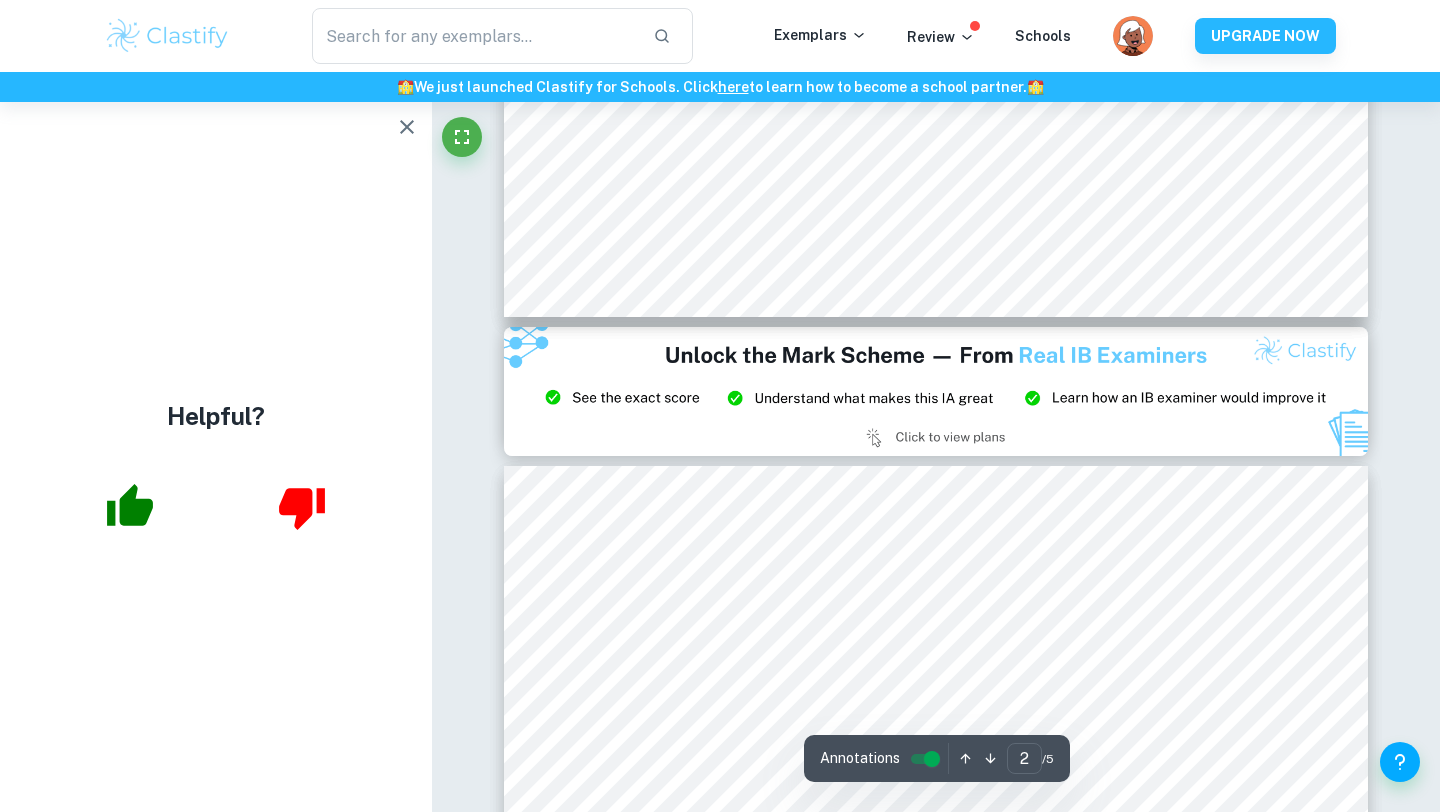 scroll, scrollTop: 2220, scrollLeft: 0, axis: vertical 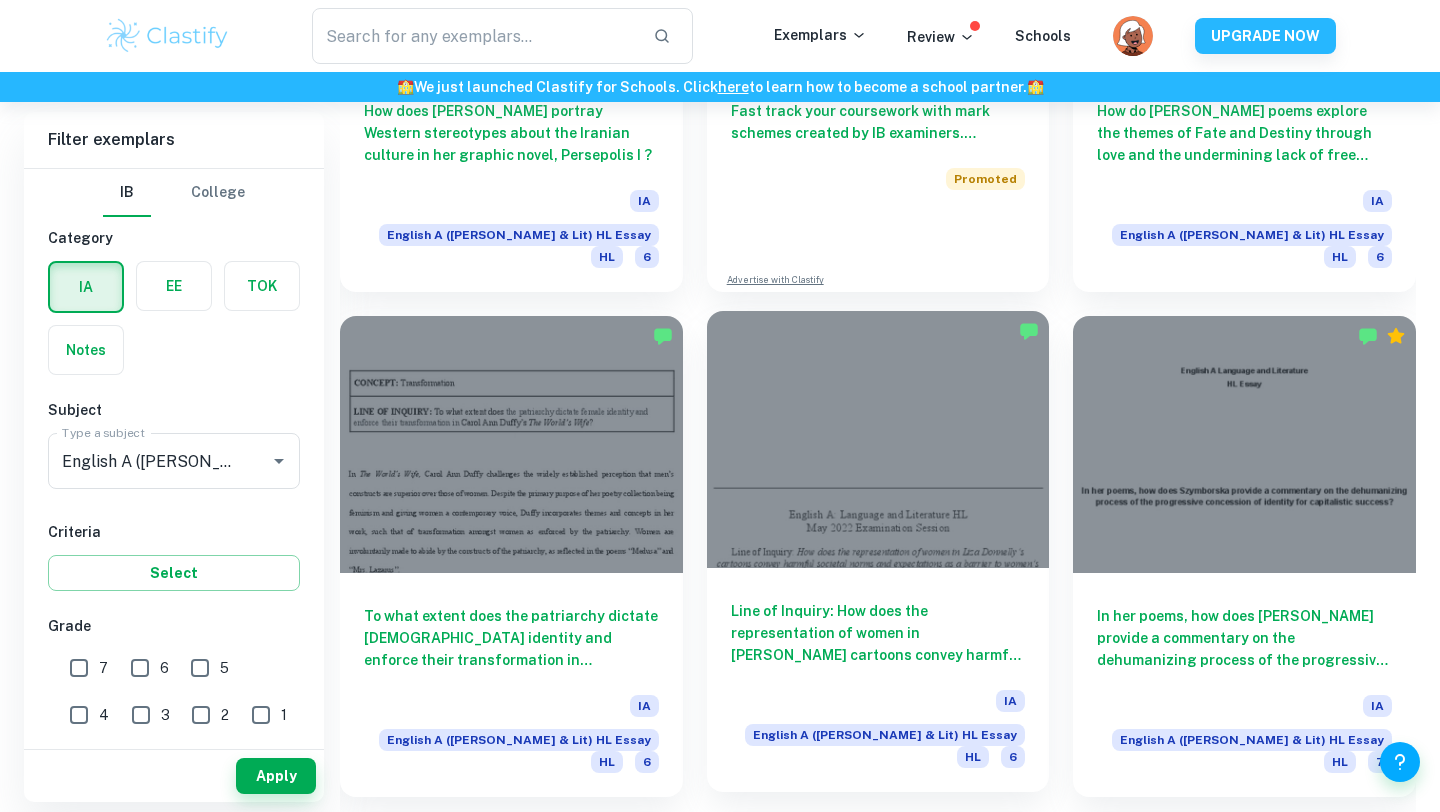 click on "Line of Inquiry: How does the representation of women in [PERSON_NAME] cartoons convey harmful societal norms and expectations as a barrier to women’s empowerment in different levels of society?" at bounding box center [878, 633] 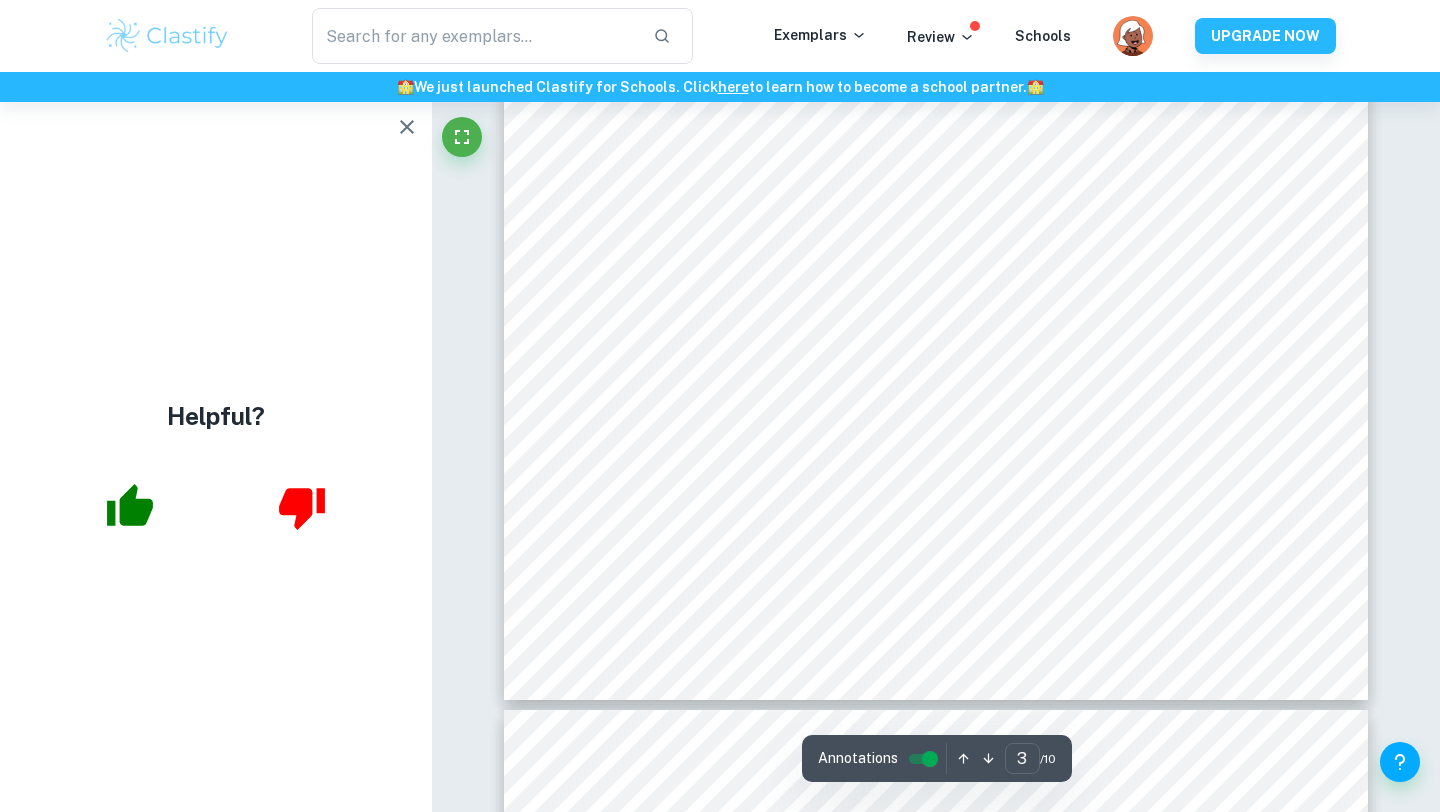 scroll, scrollTop: 3076, scrollLeft: 0, axis: vertical 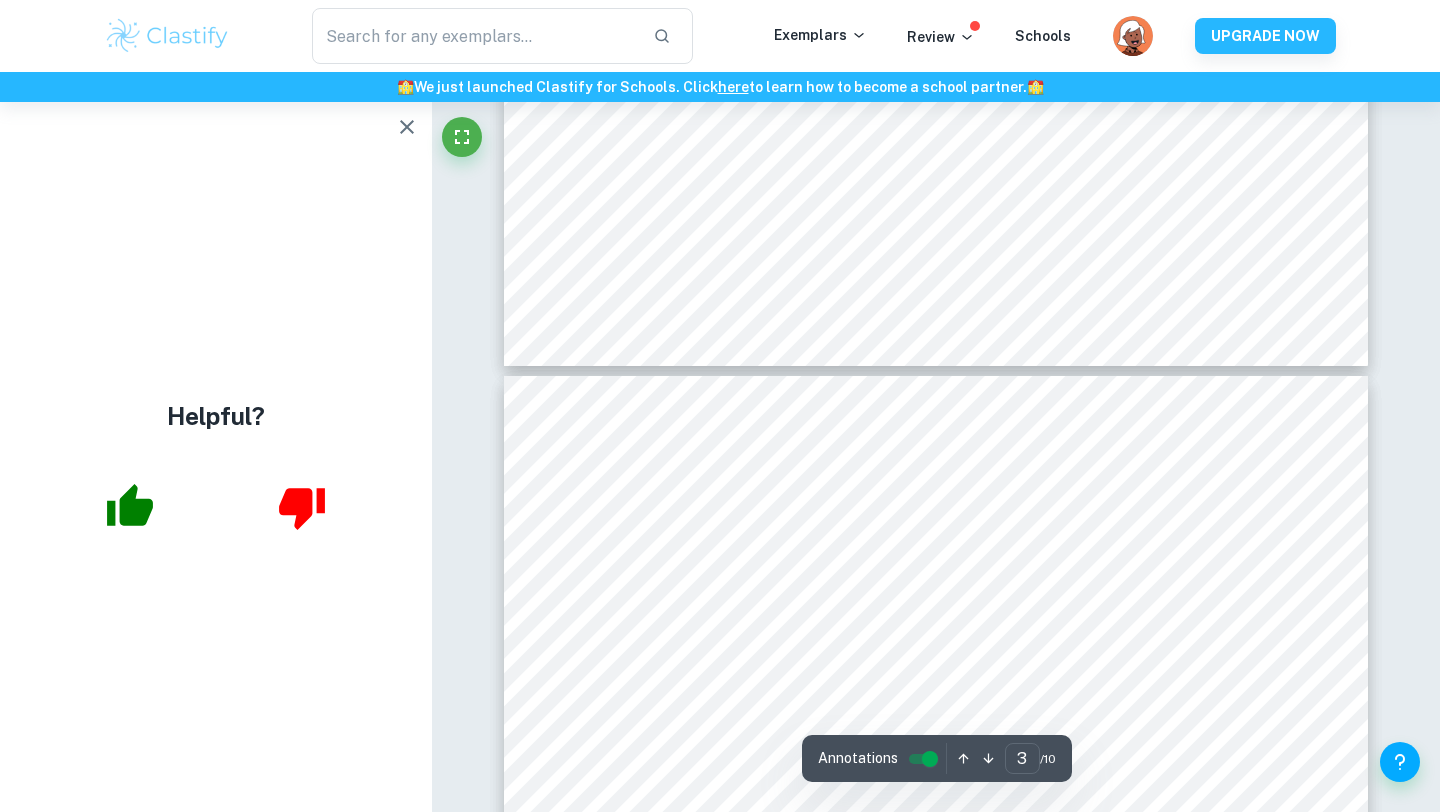 type on "4" 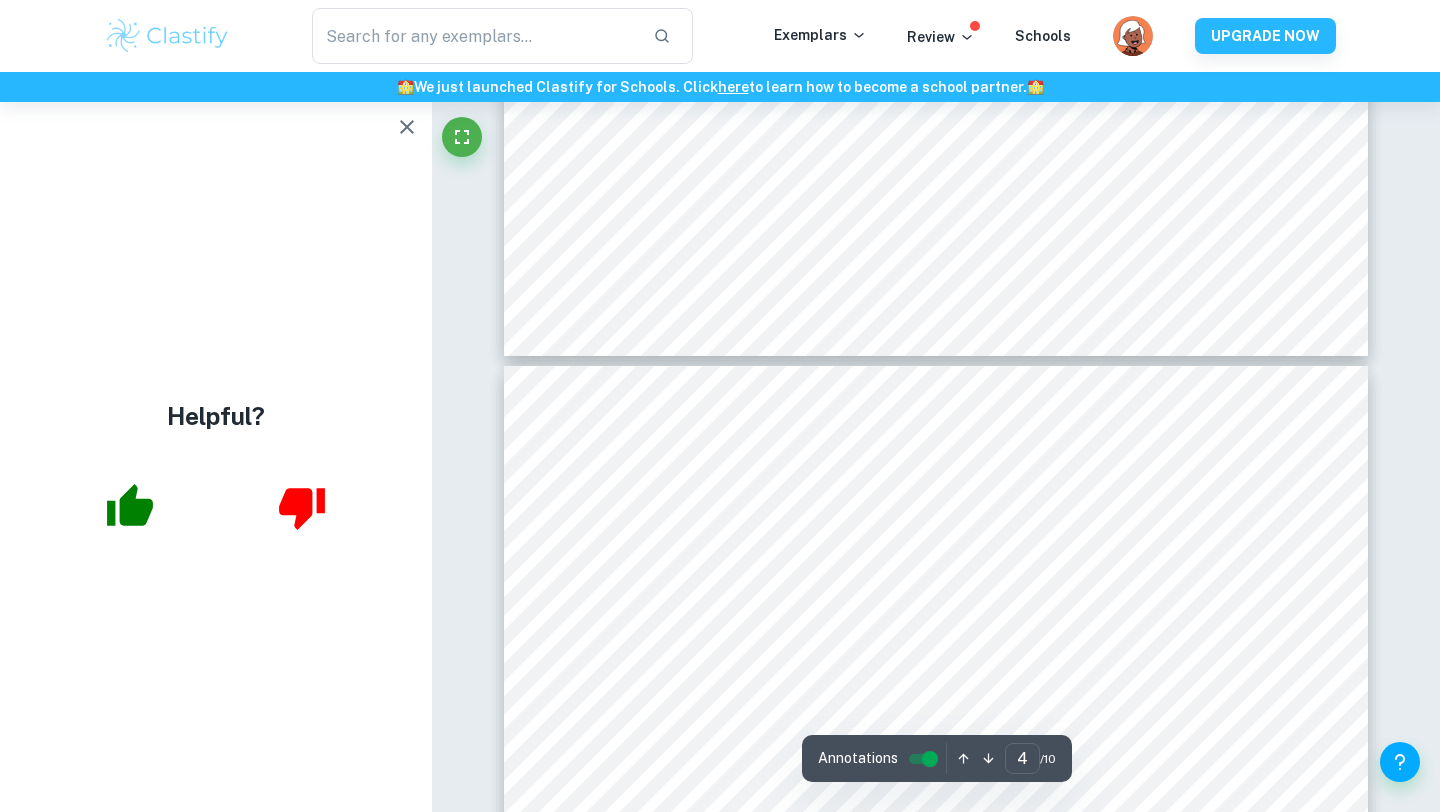 scroll, scrollTop: 3502, scrollLeft: 0, axis: vertical 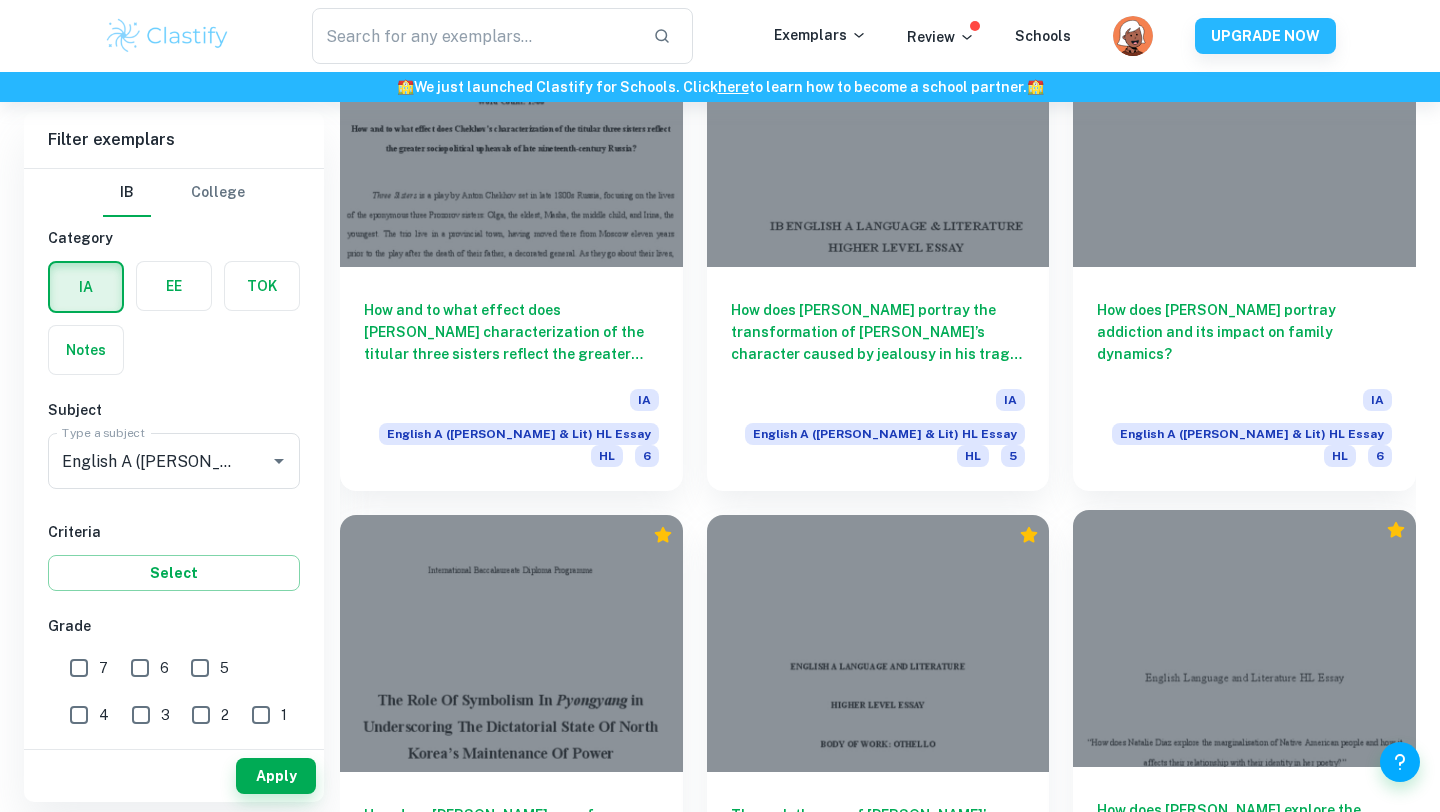 click at bounding box center [1244, 638] 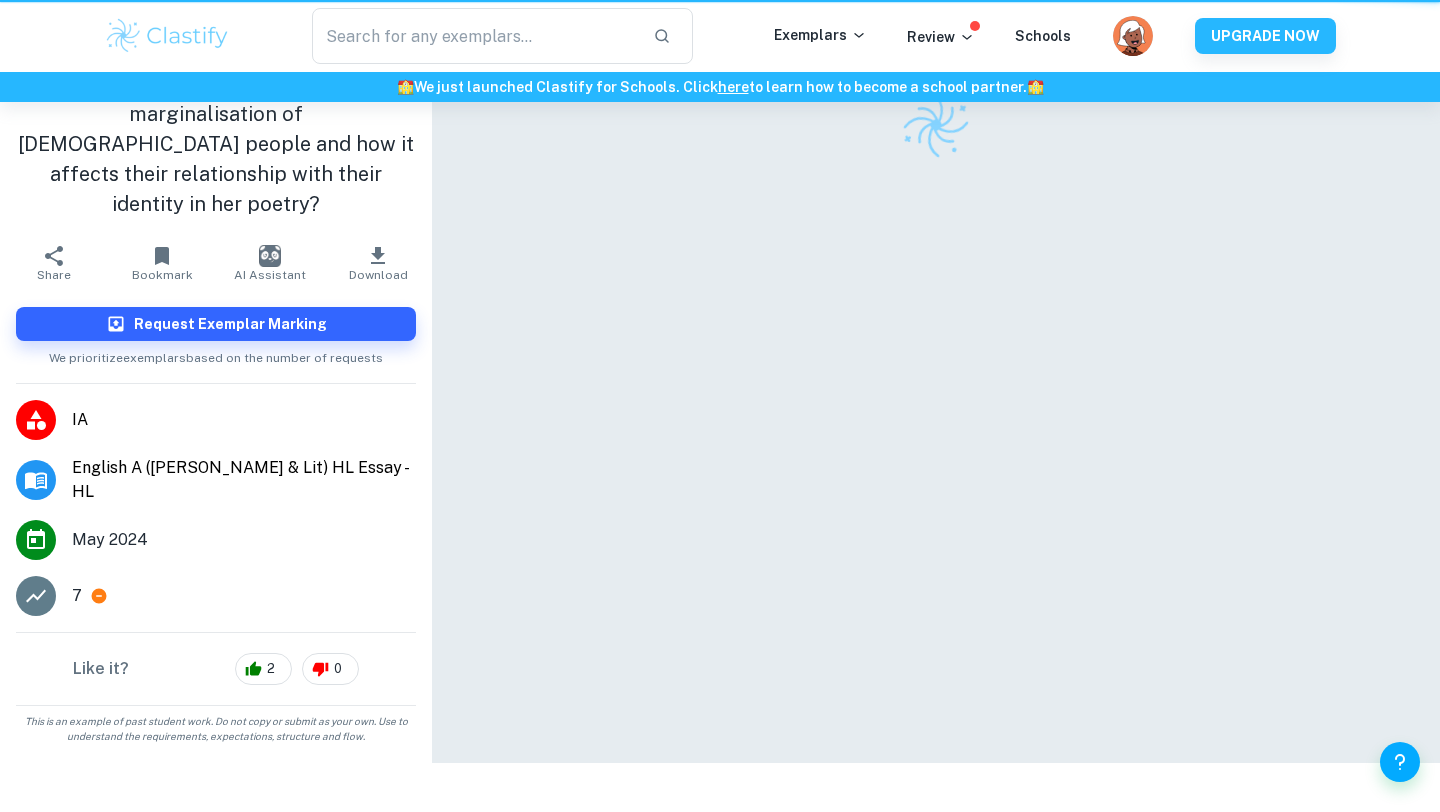 scroll, scrollTop: 0, scrollLeft: 0, axis: both 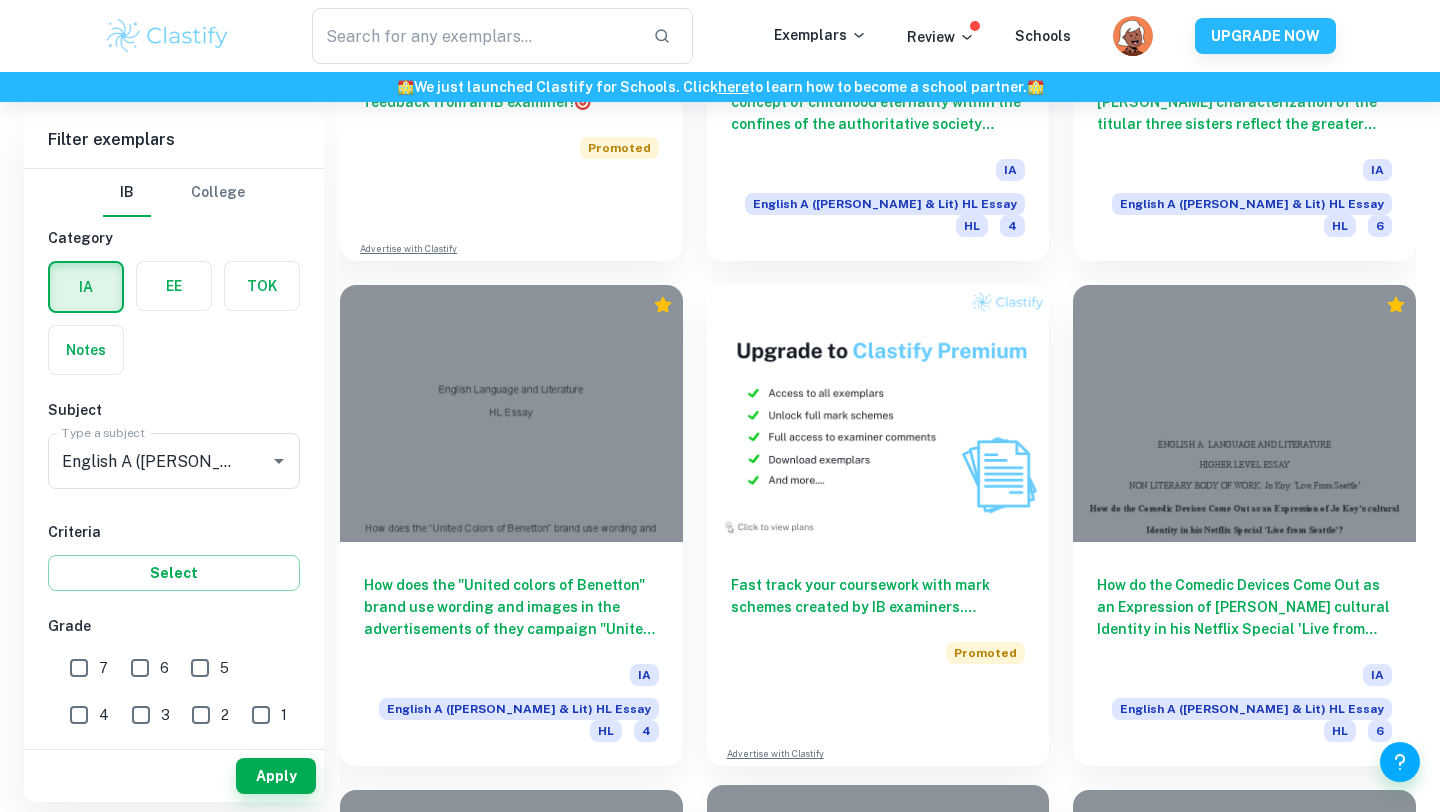 click at bounding box center (878, 913) 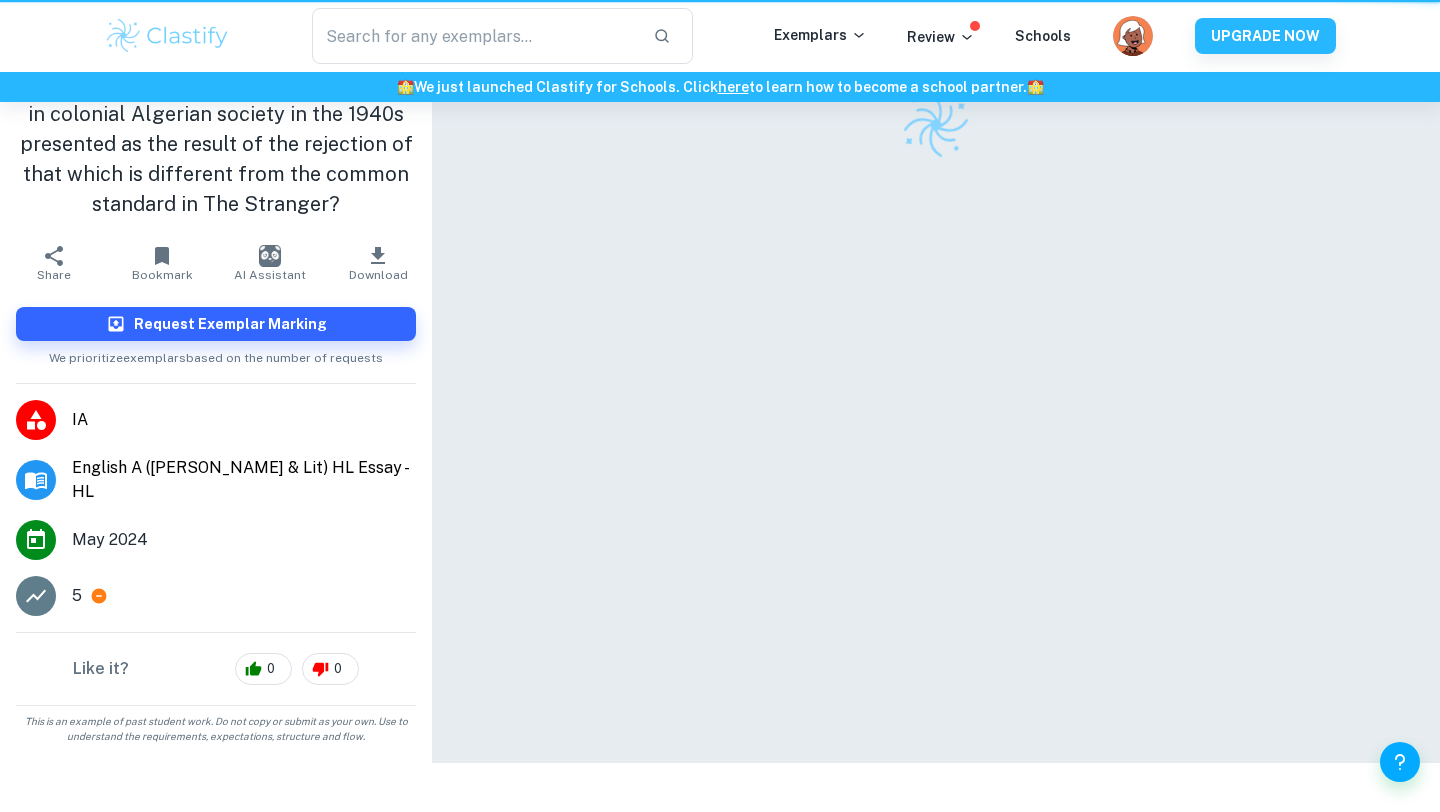 scroll, scrollTop: 0, scrollLeft: 0, axis: both 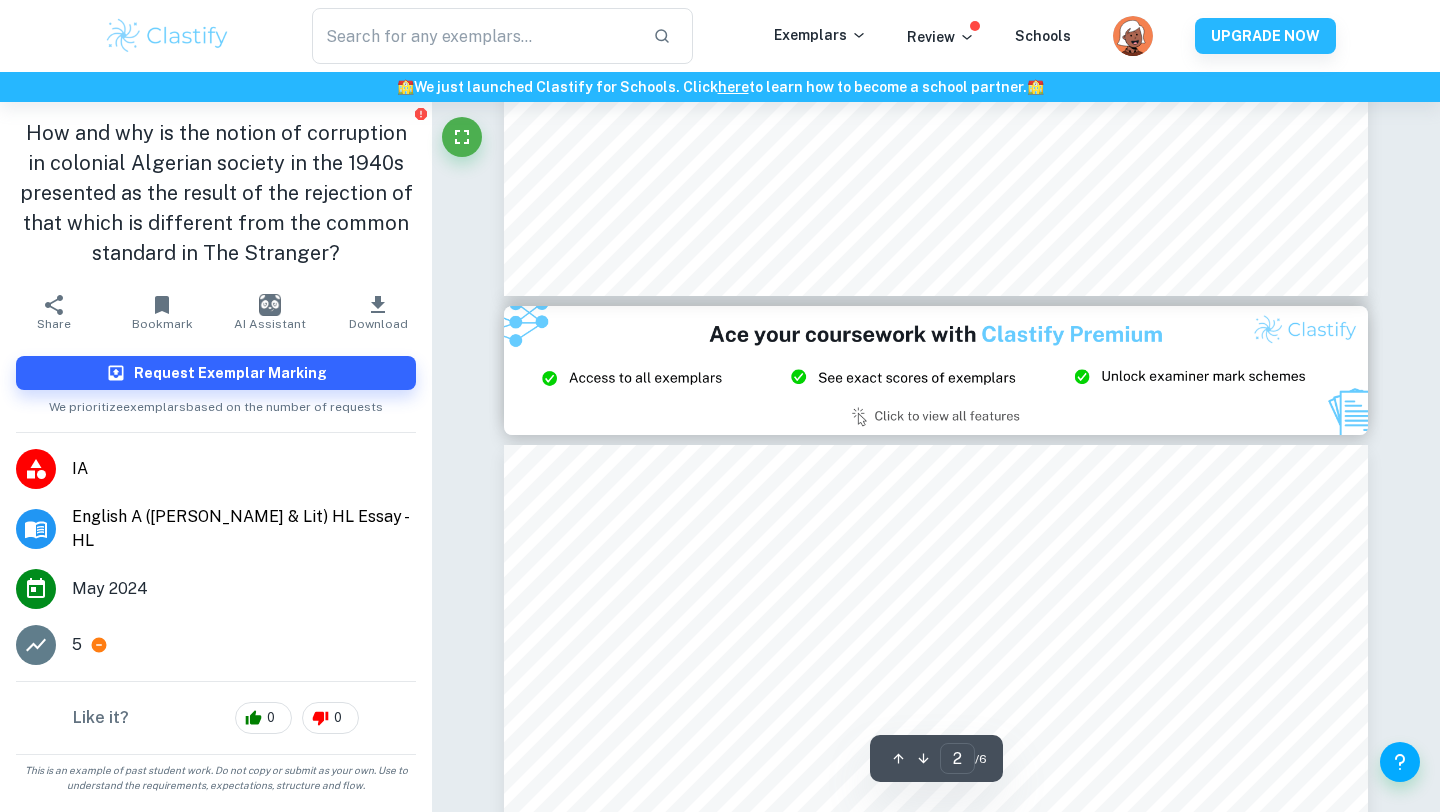 type on "3" 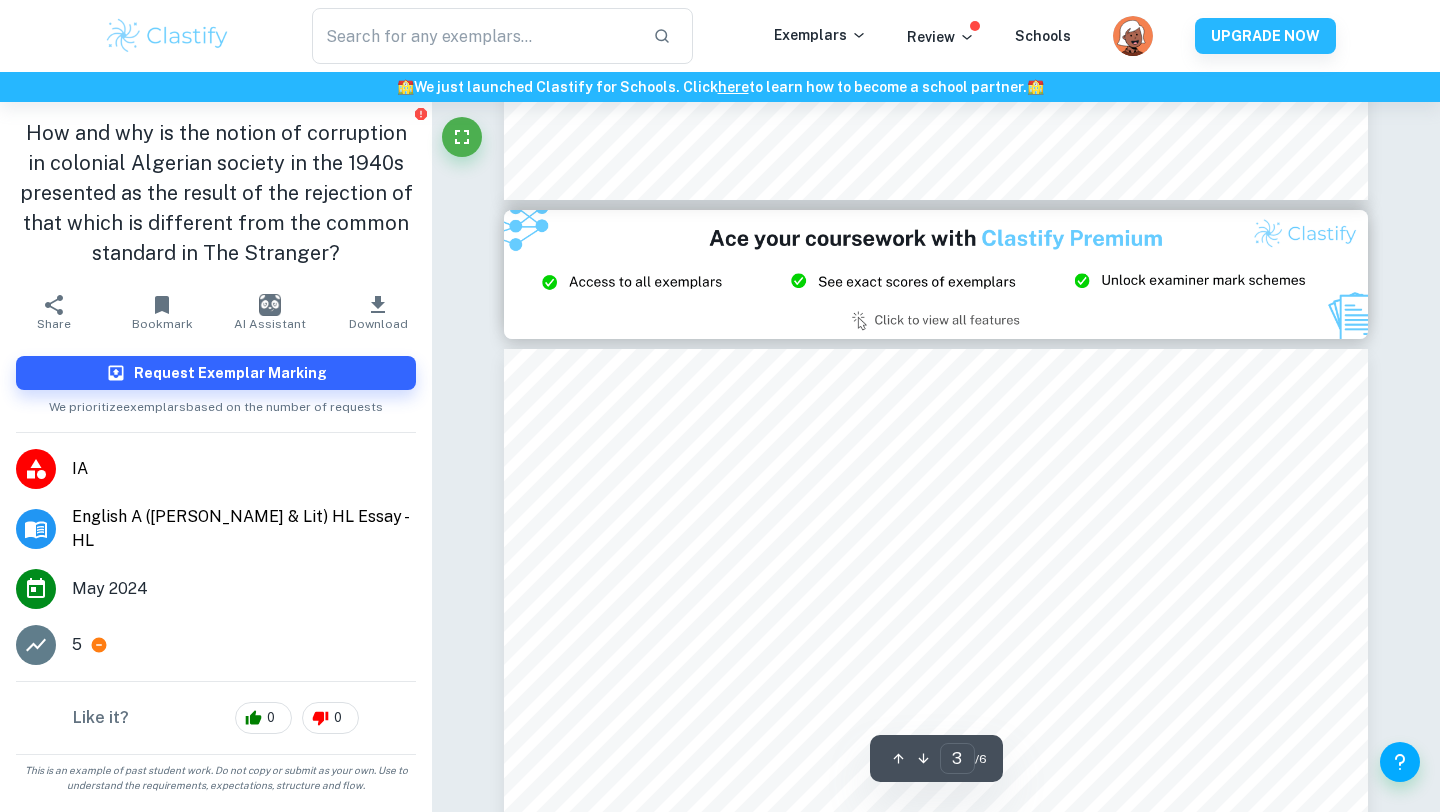 scroll, scrollTop: 2518, scrollLeft: 0, axis: vertical 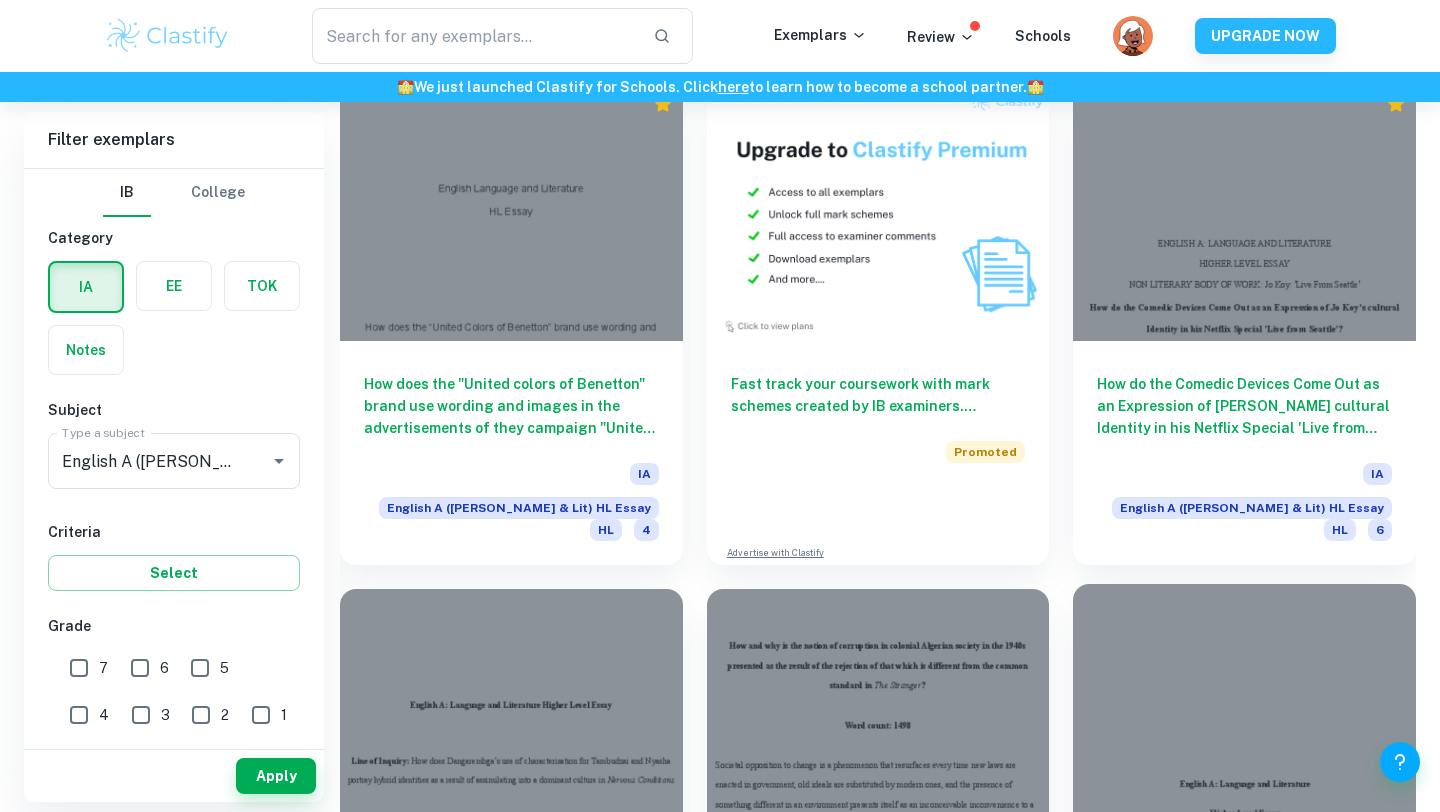 click at bounding box center [1244, 712] 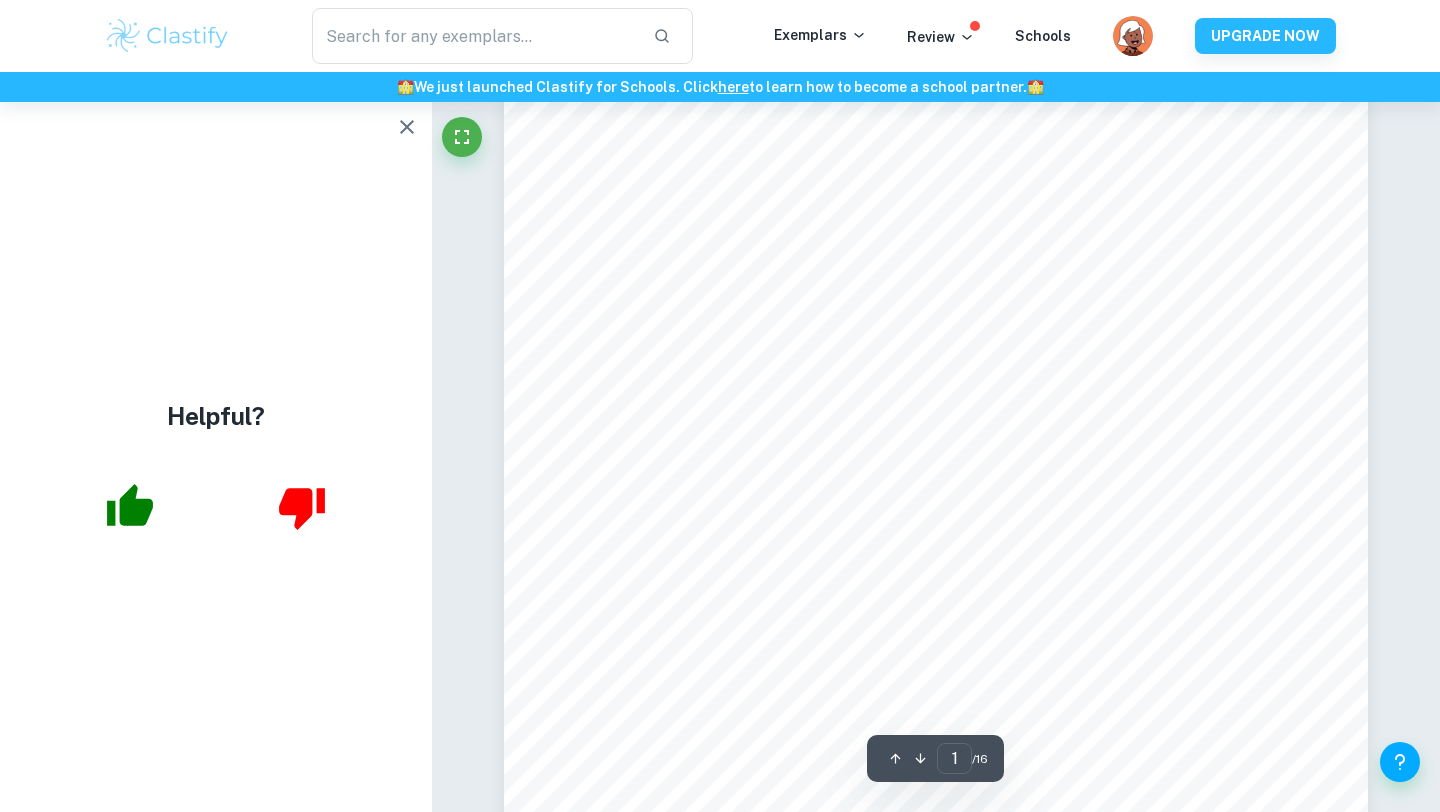 scroll, scrollTop: 0, scrollLeft: 0, axis: both 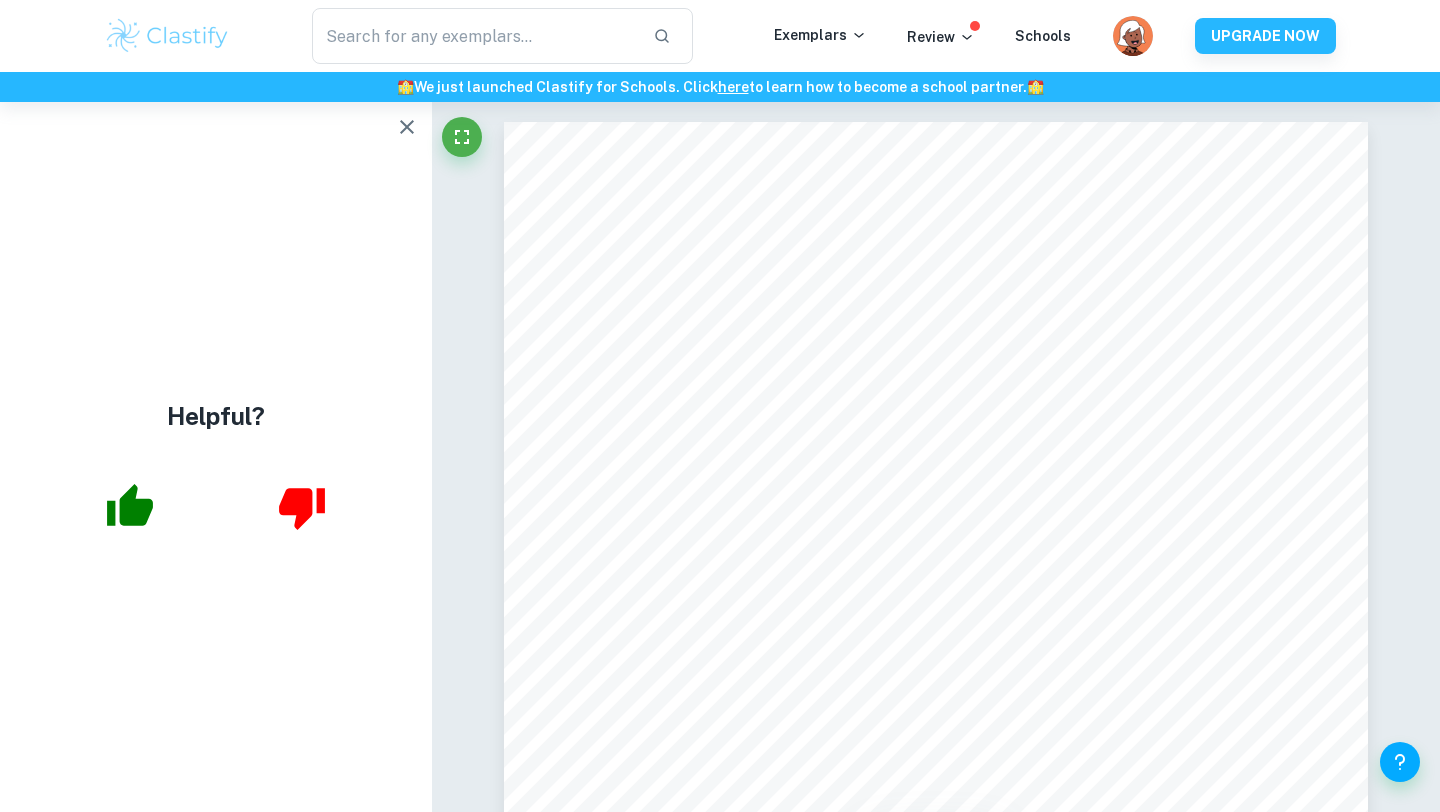 click 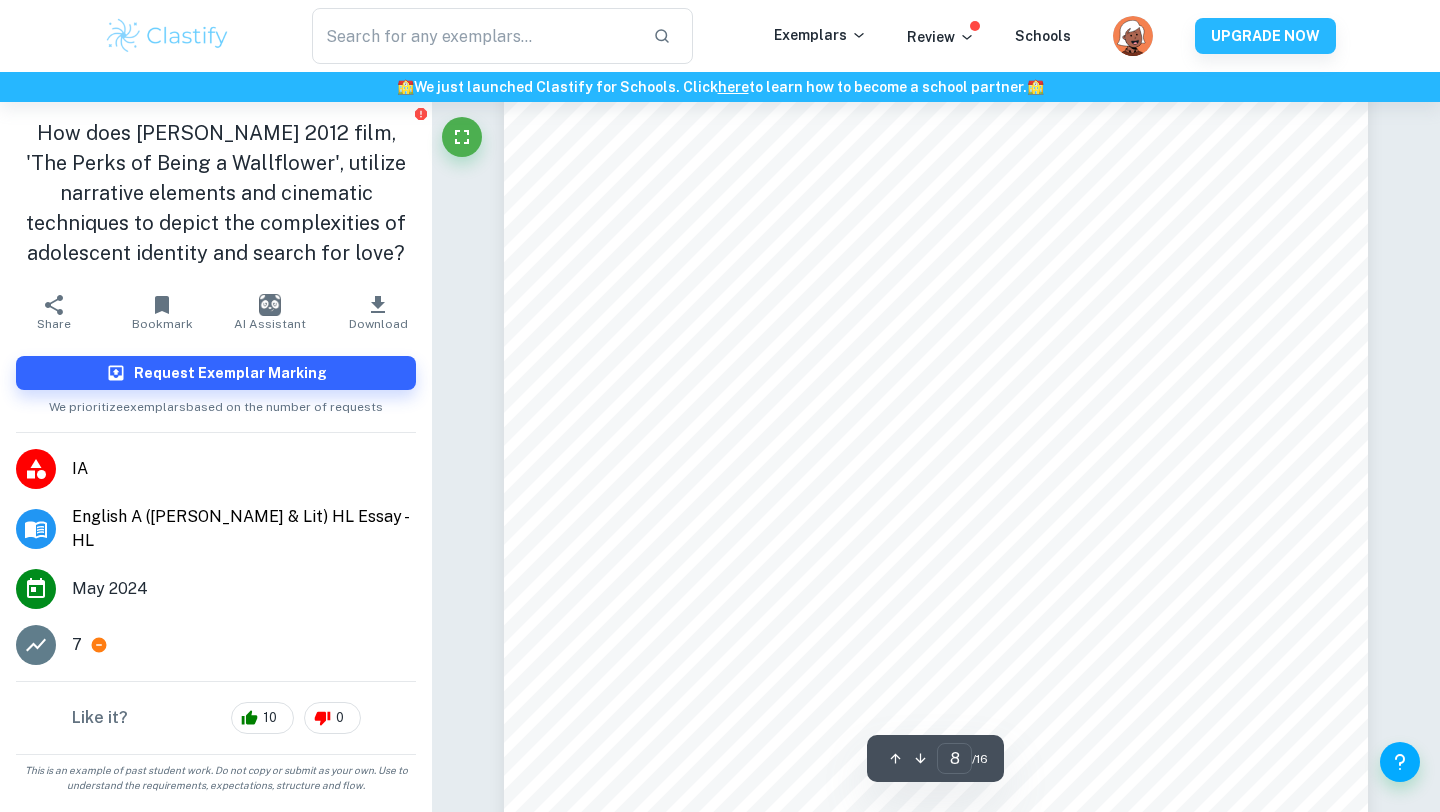 scroll, scrollTop: 8435, scrollLeft: 0, axis: vertical 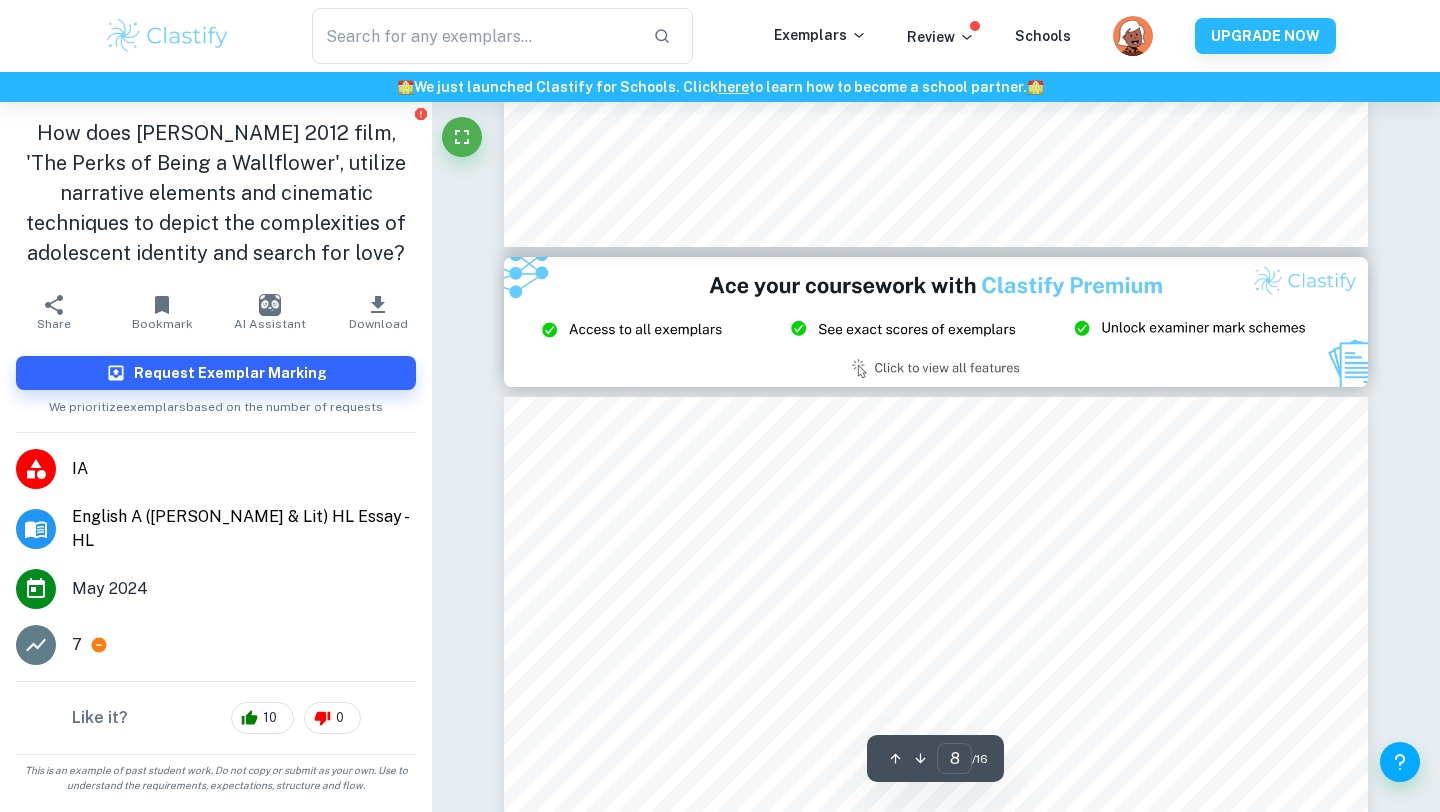 type on "9" 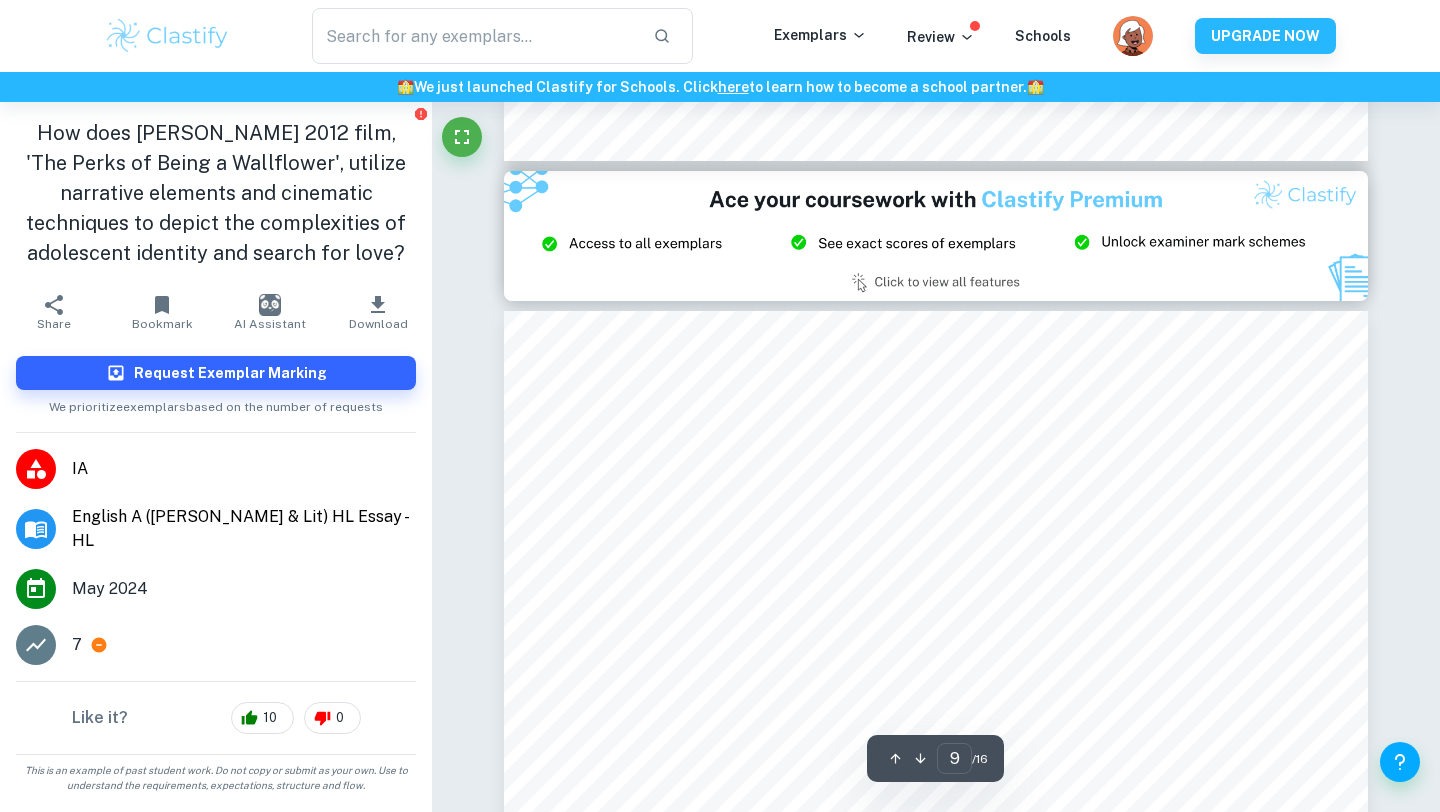 scroll, scrollTop: 9251, scrollLeft: 0, axis: vertical 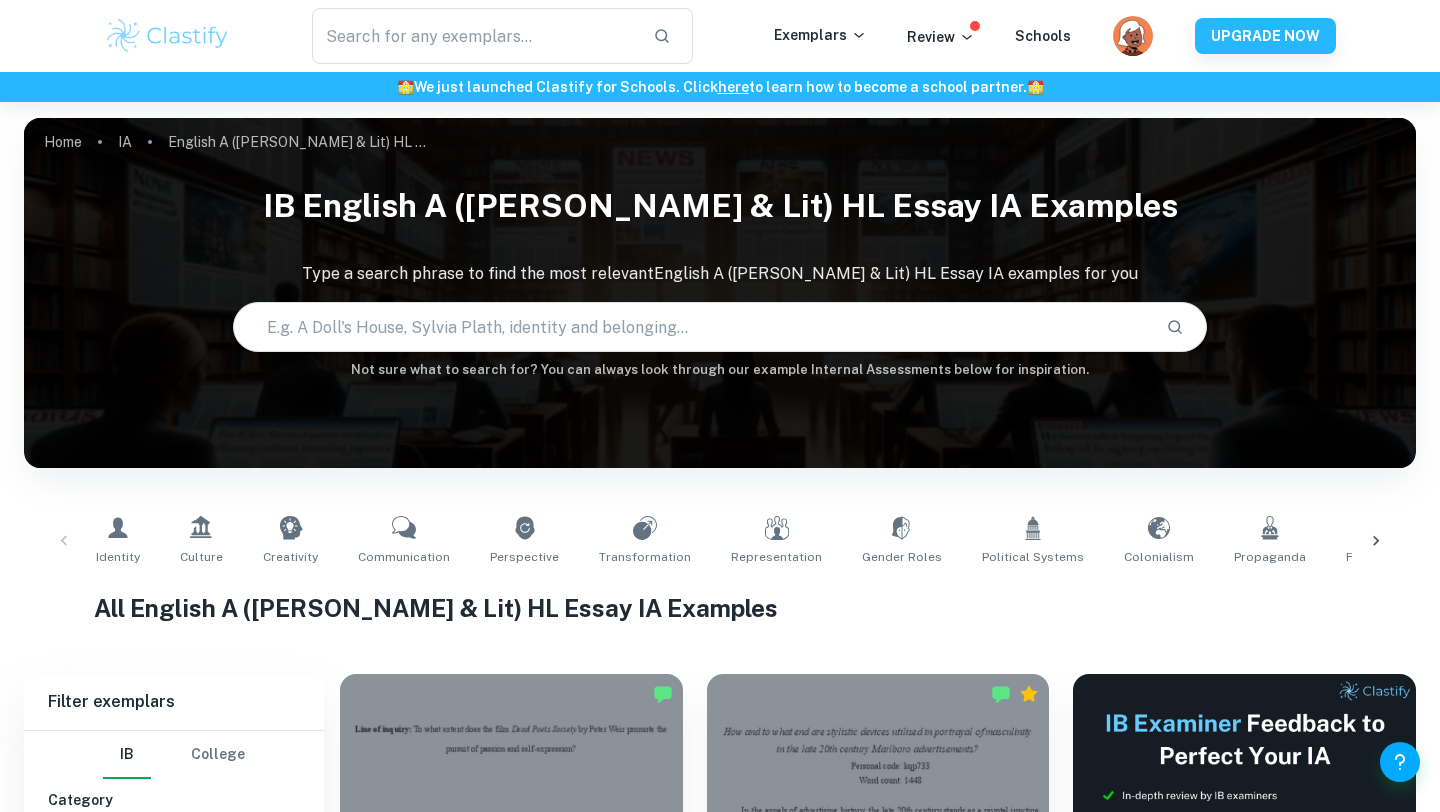 click at bounding box center [692, 327] 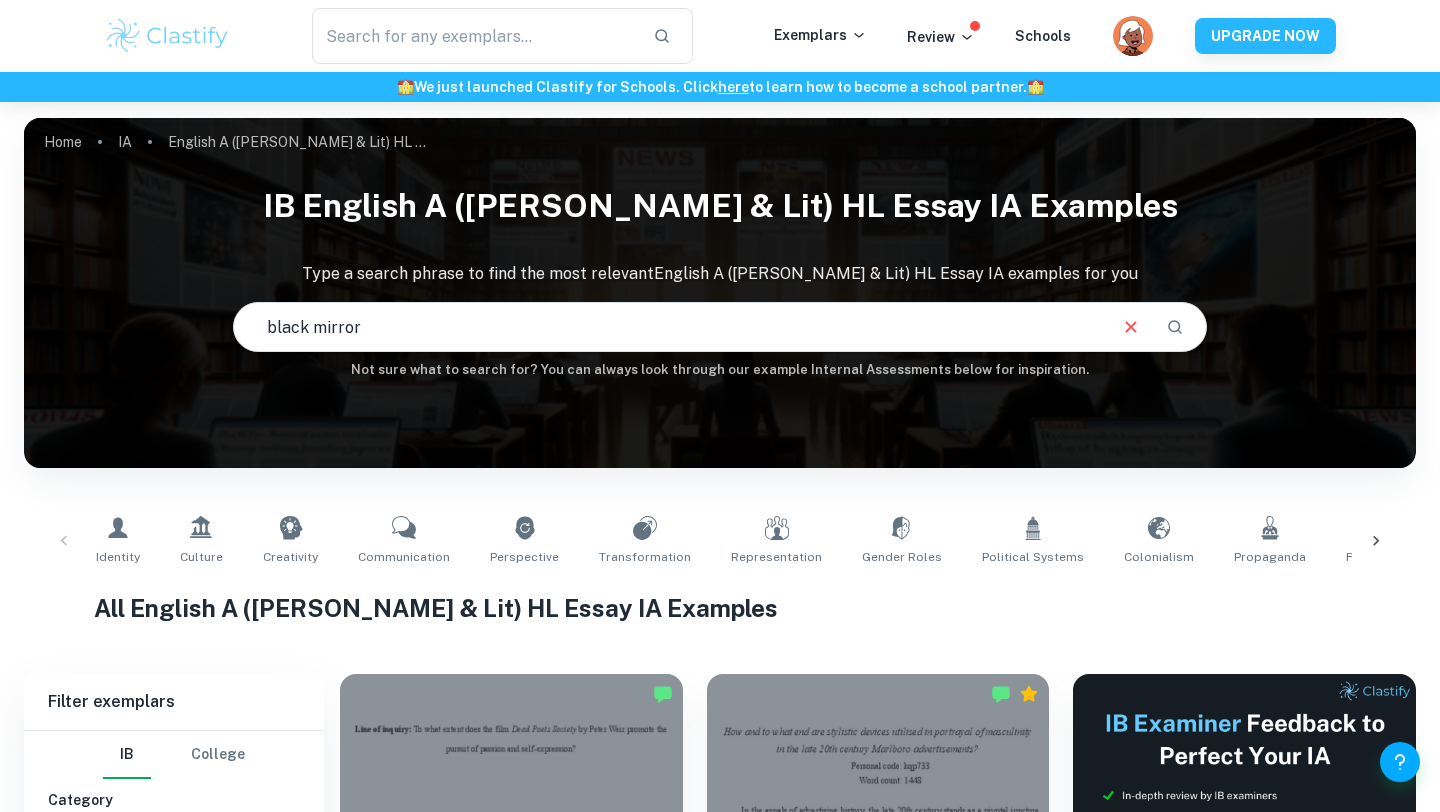 type on "black mirror" 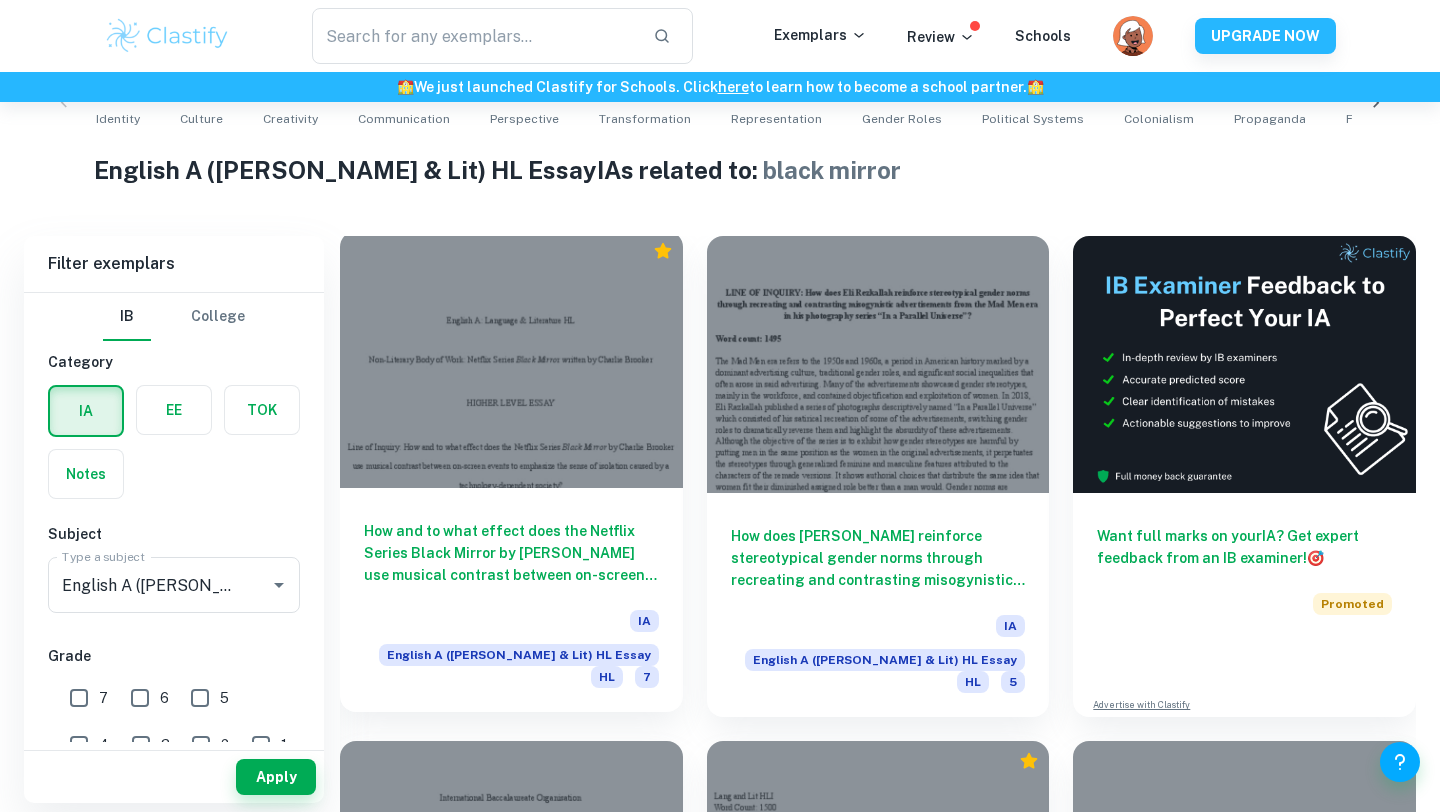 scroll, scrollTop: 439, scrollLeft: 0, axis: vertical 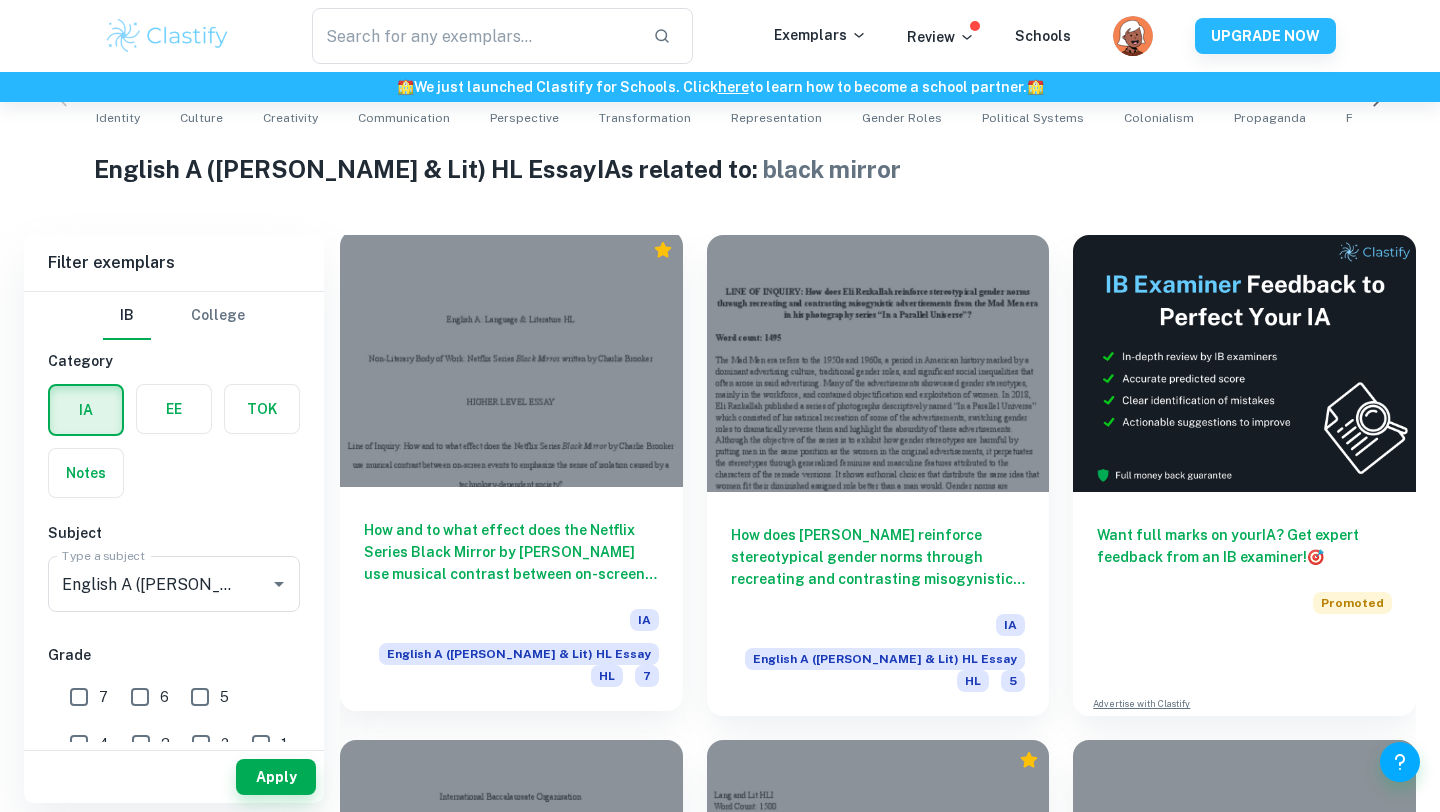click on "How and to what effect does the Netflix Series Black Mirror by [PERSON_NAME] use musical contrast between on-screen events to emphasize the sense of isolation caused by a technology-dependent society? IA English A ([PERSON_NAME] & Lit) HL Essay HL 7" at bounding box center [511, 599] 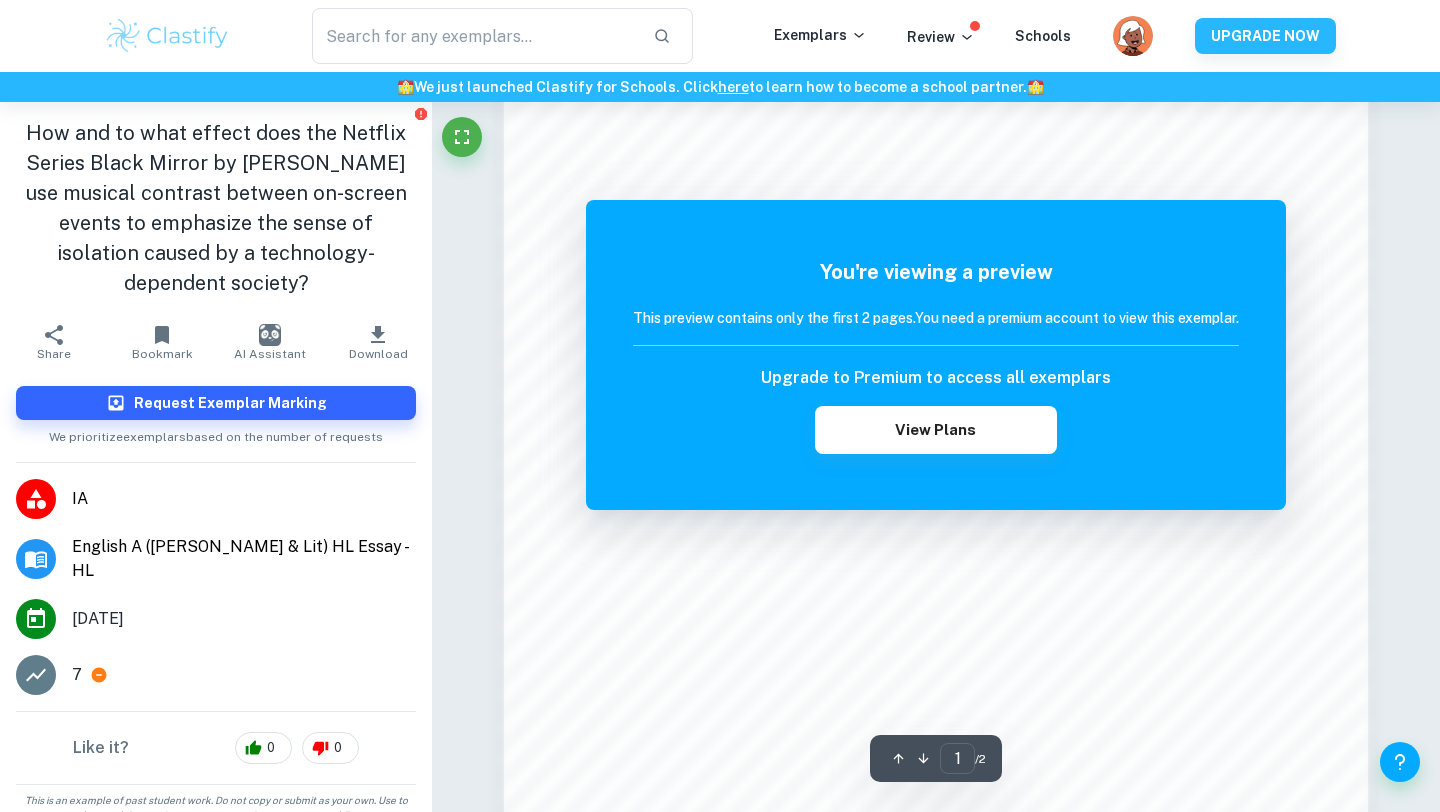 scroll, scrollTop: 1694, scrollLeft: 0, axis: vertical 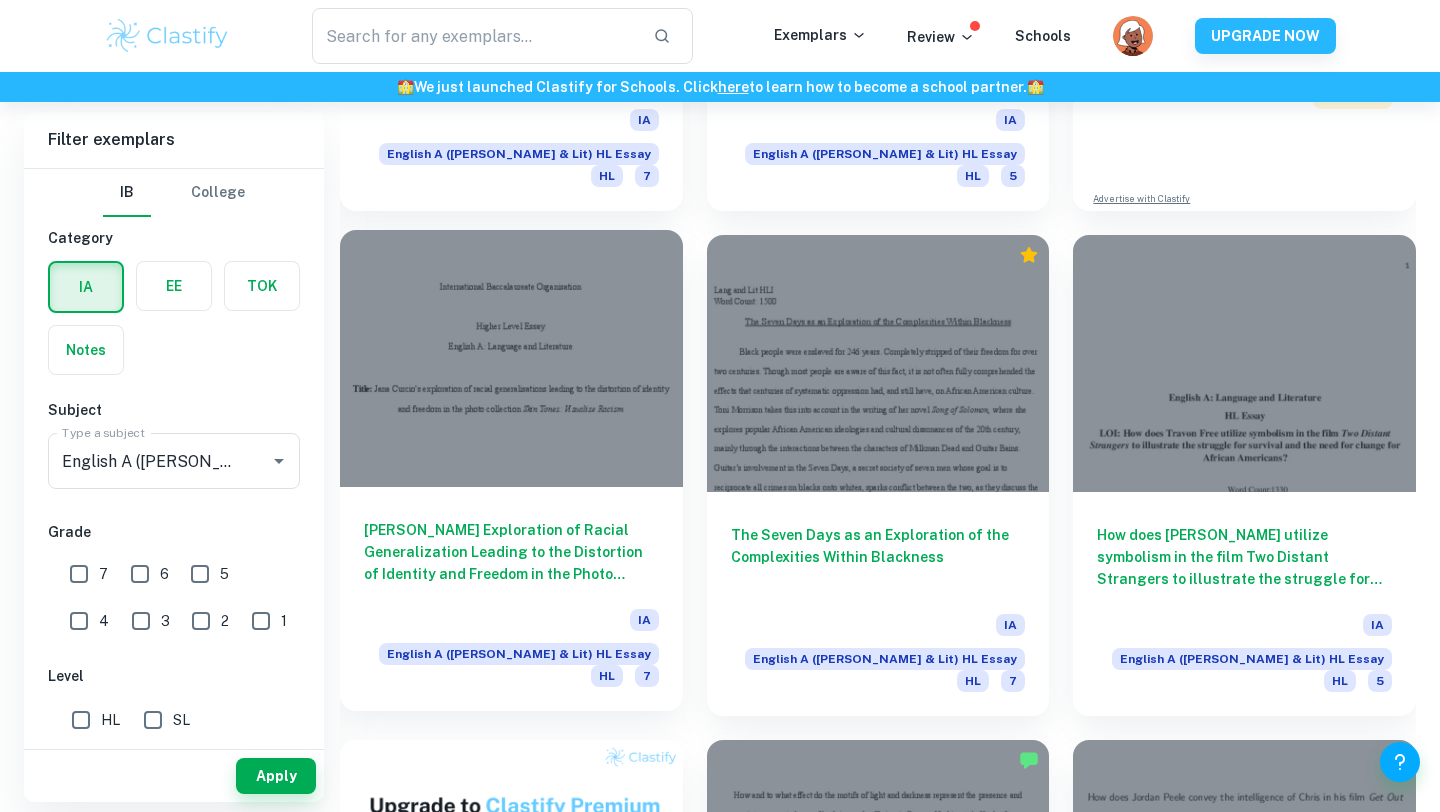 click on "[PERSON_NAME] Exploration of Racial Generalization Leading to the Distortion of Identity and Freedom in the Photo Collection Skin Tones: Visualize Racism" at bounding box center (511, 552) 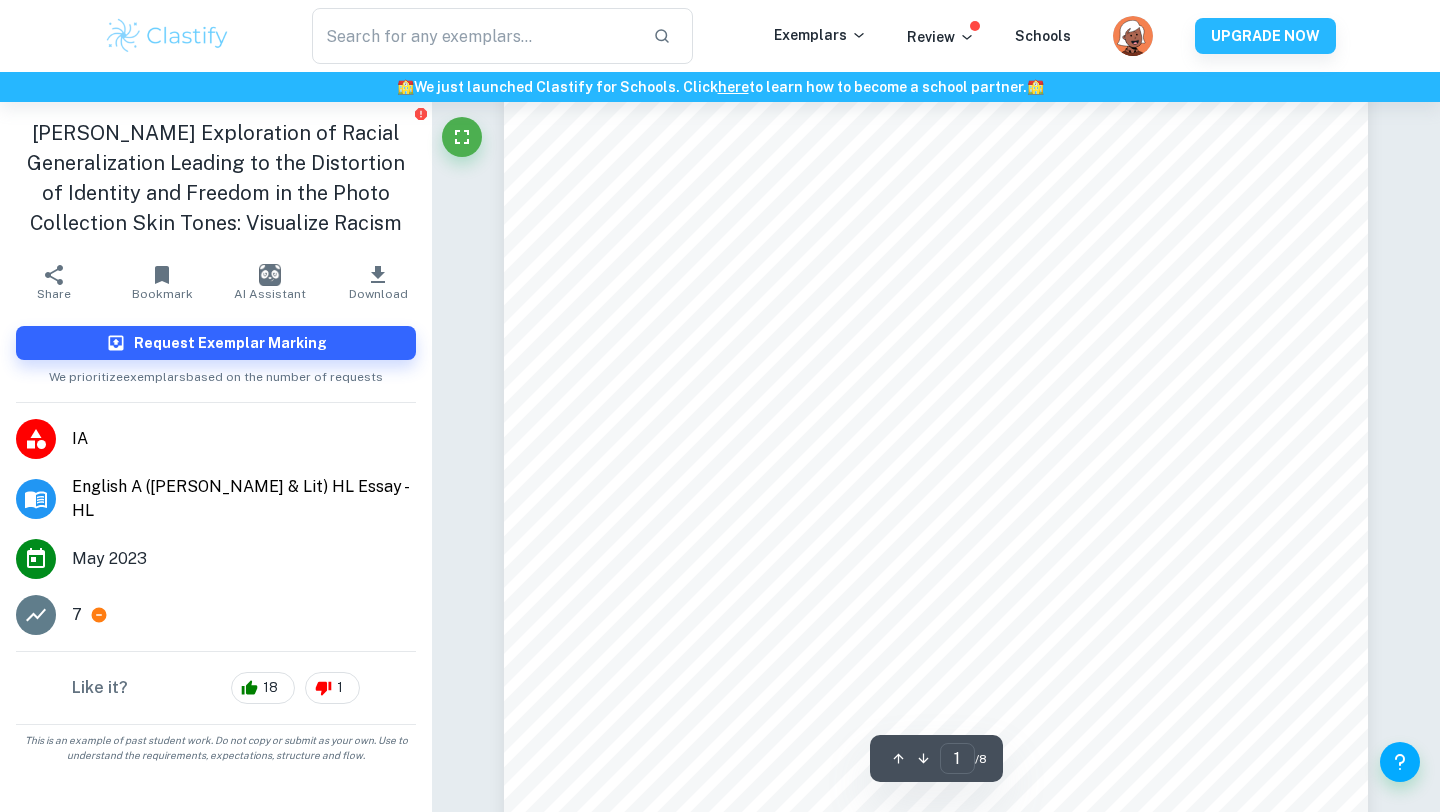 scroll, scrollTop: 53, scrollLeft: 0, axis: vertical 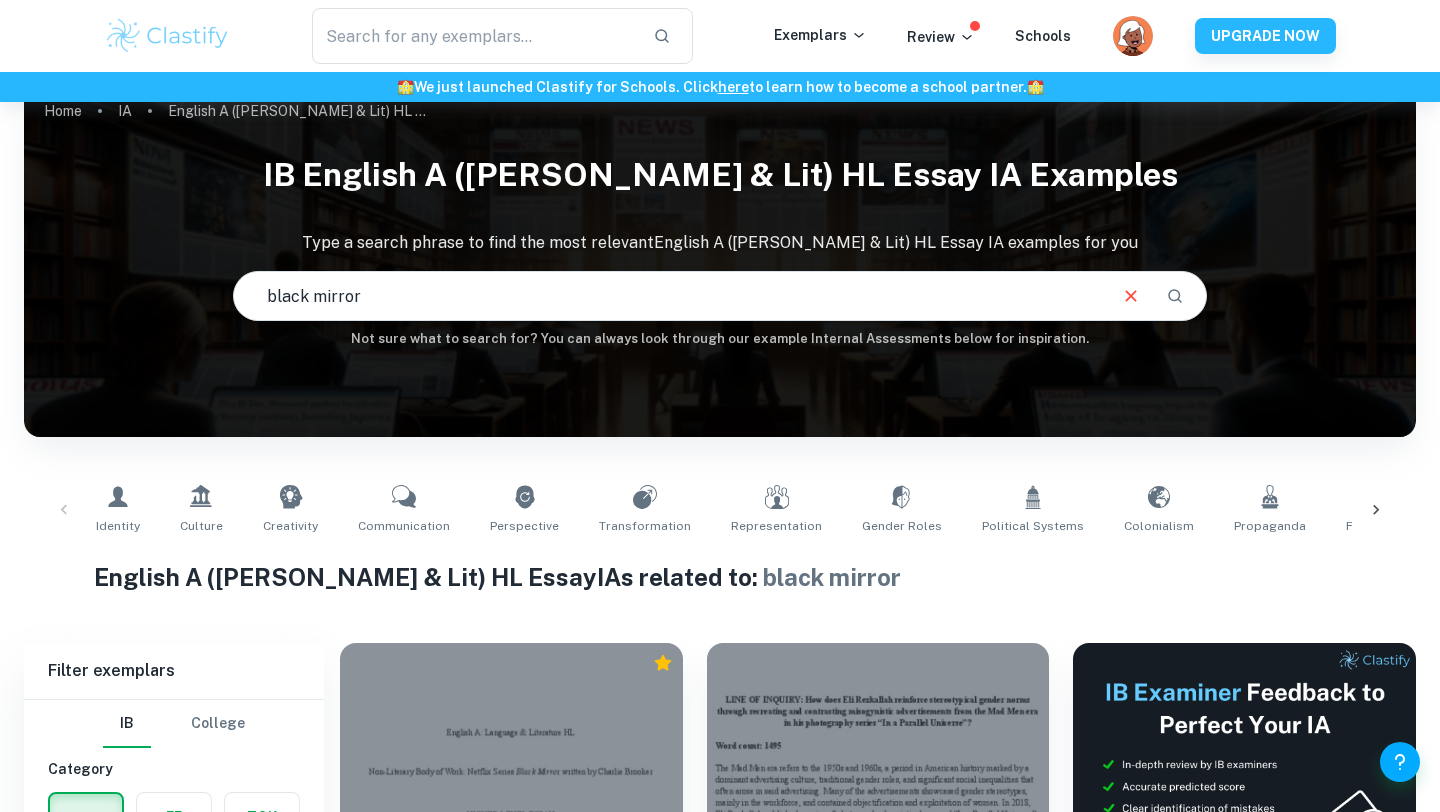 click on "black mirror" at bounding box center (669, 296) 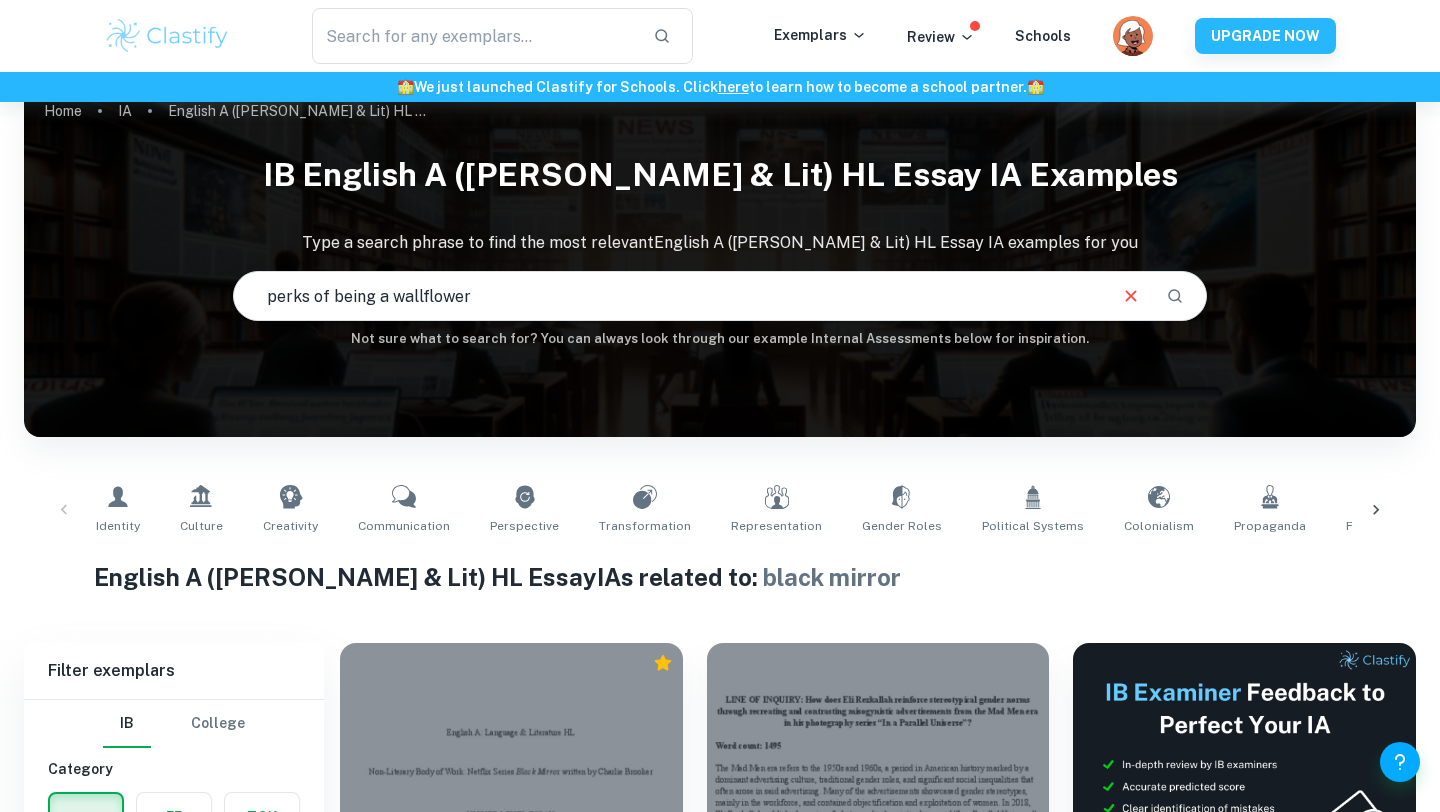 type on "perks of being a wallflower" 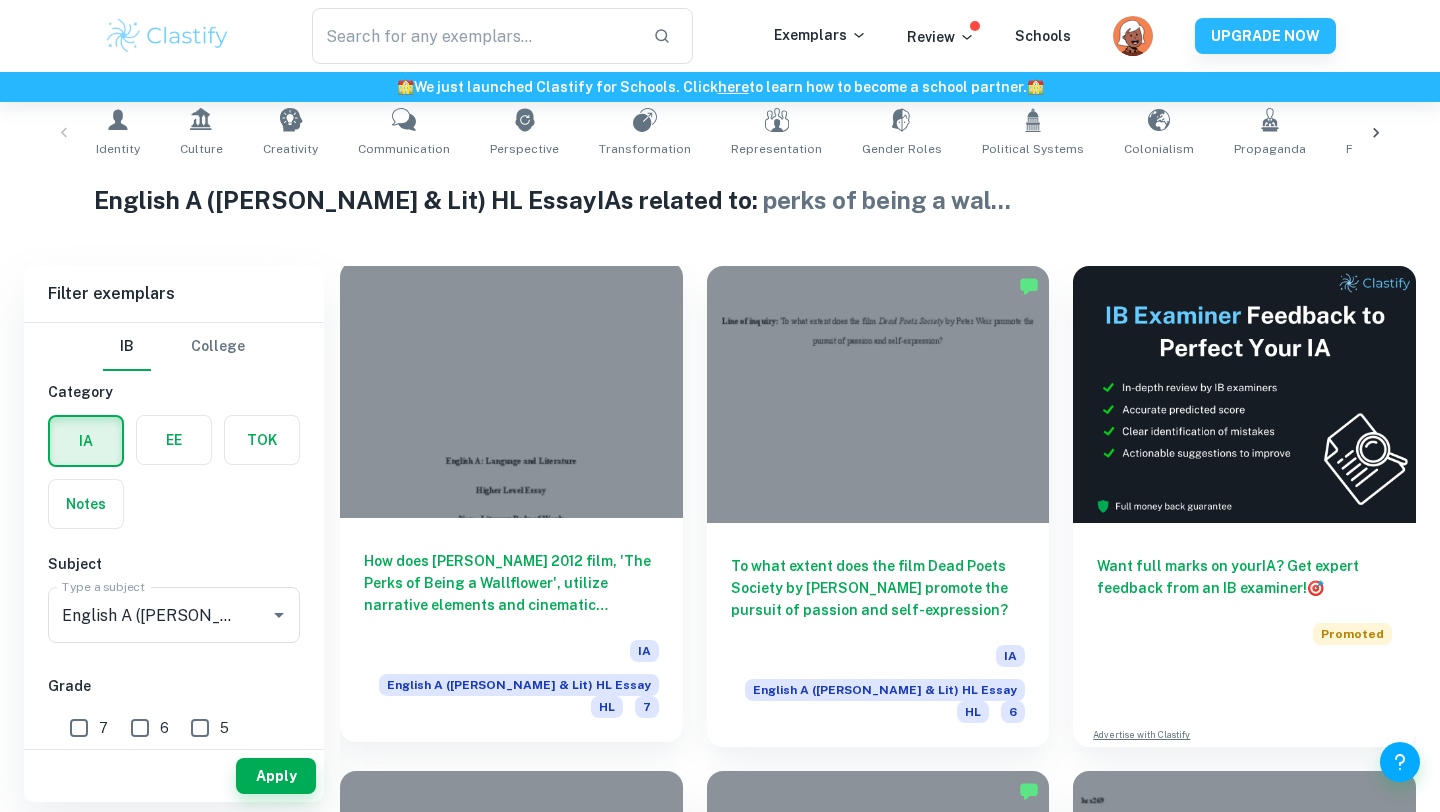 scroll, scrollTop: 419, scrollLeft: 0, axis: vertical 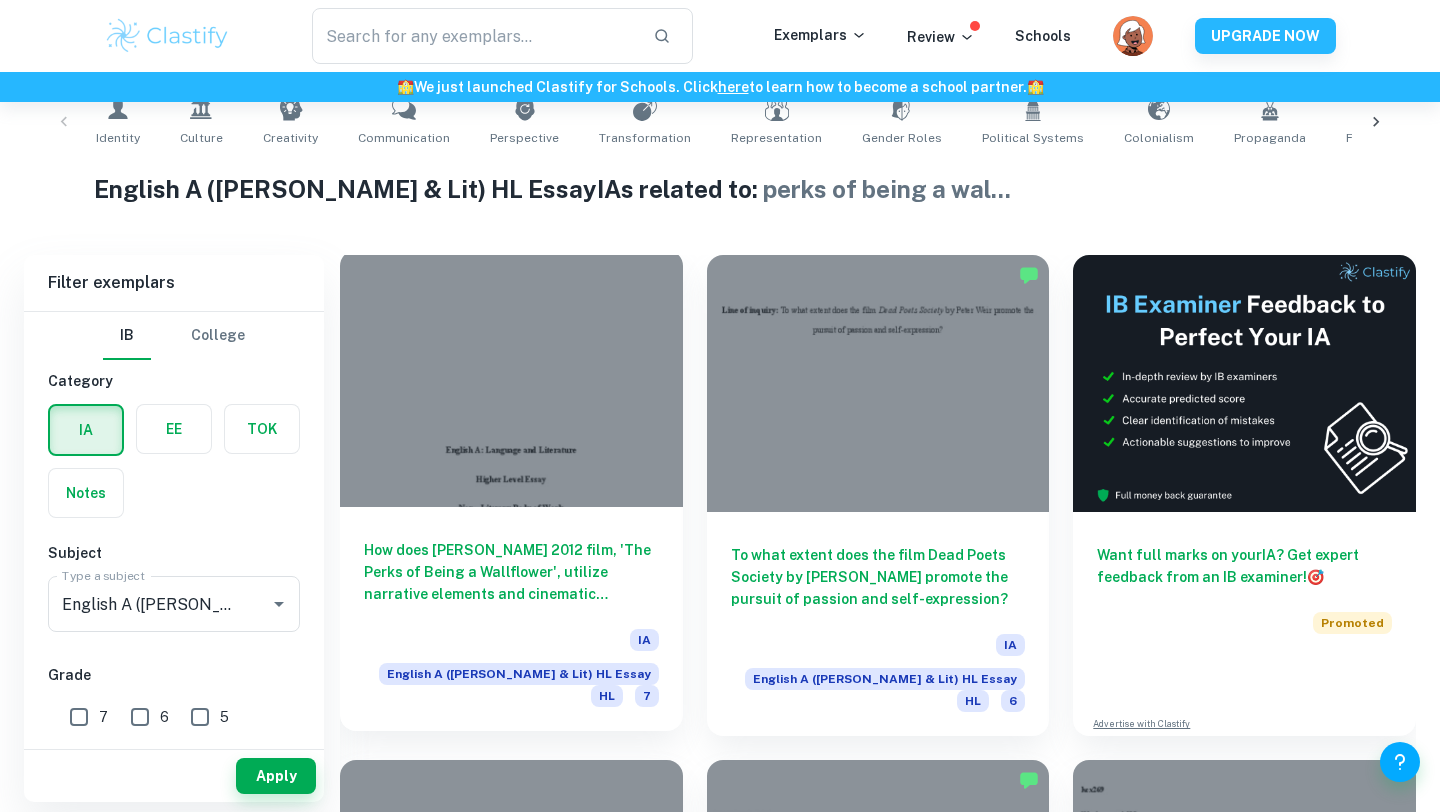 click at bounding box center [511, 378] 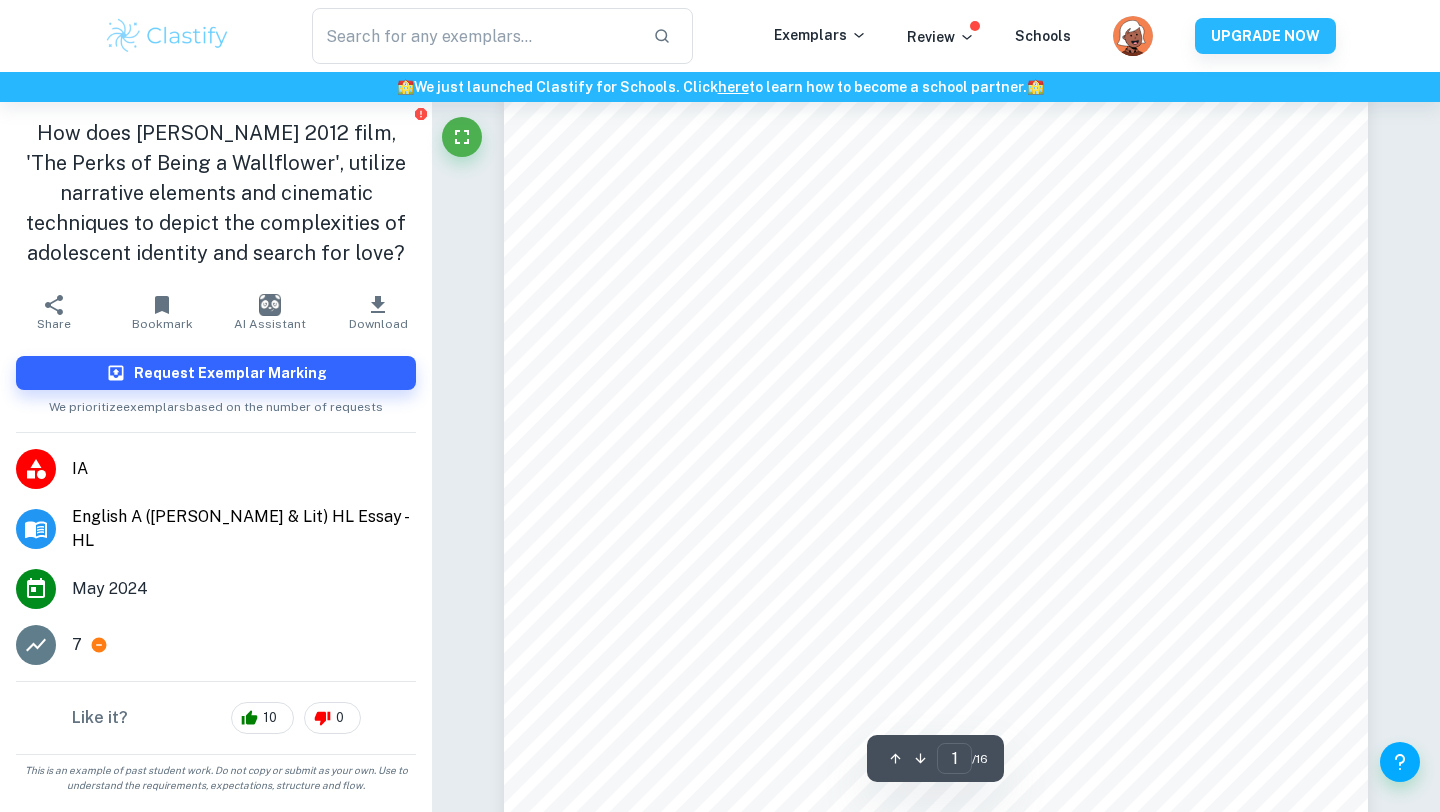 scroll, scrollTop: 289, scrollLeft: 0, axis: vertical 